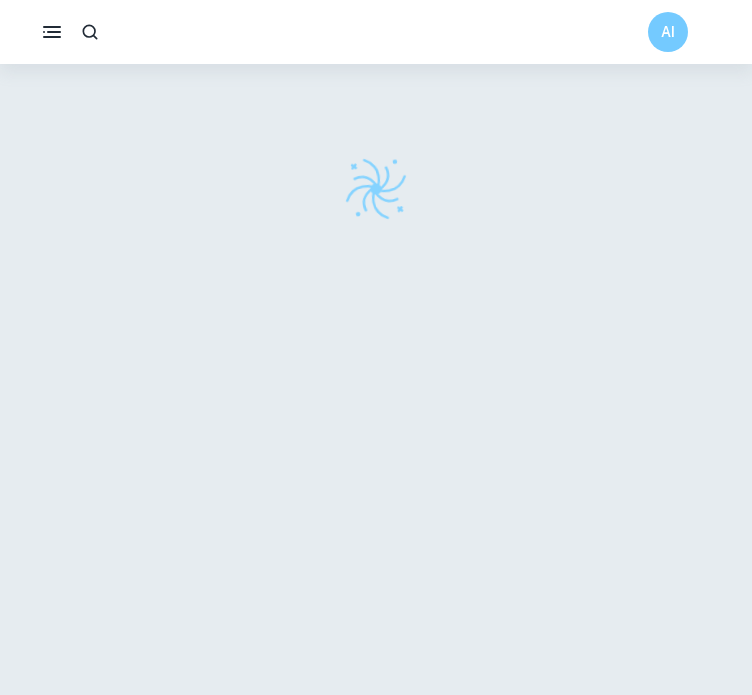 scroll, scrollTop: 0, scrollLeft: 0, axis: both 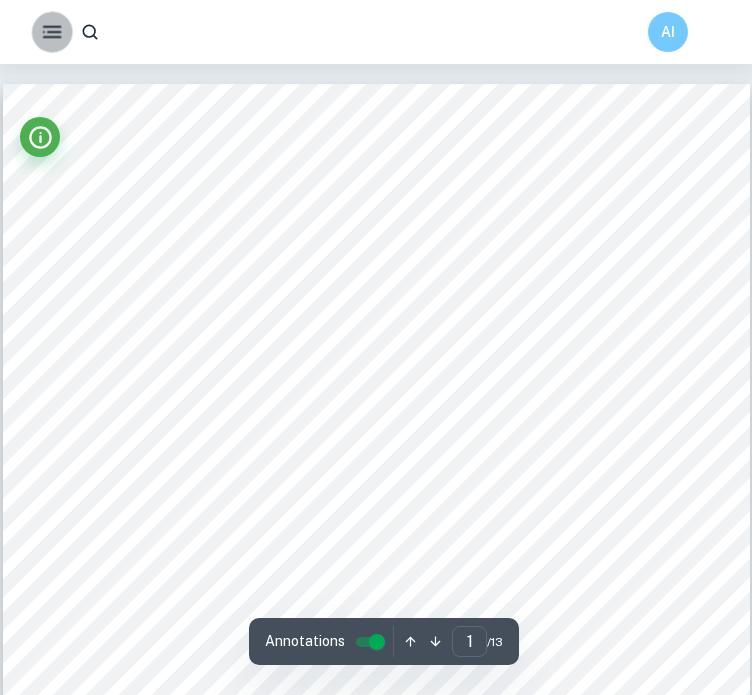 click 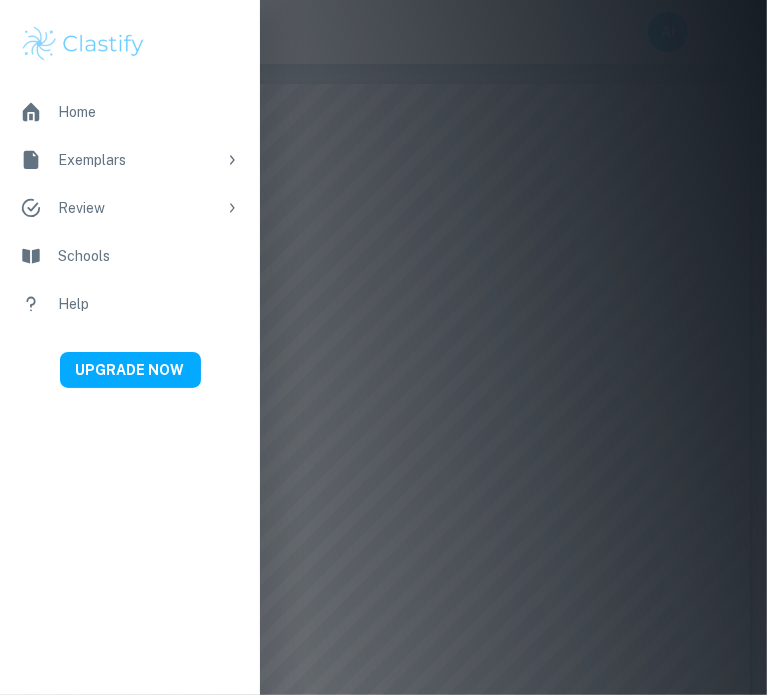 click on "Exemplars" at bounding box center [130, 160] 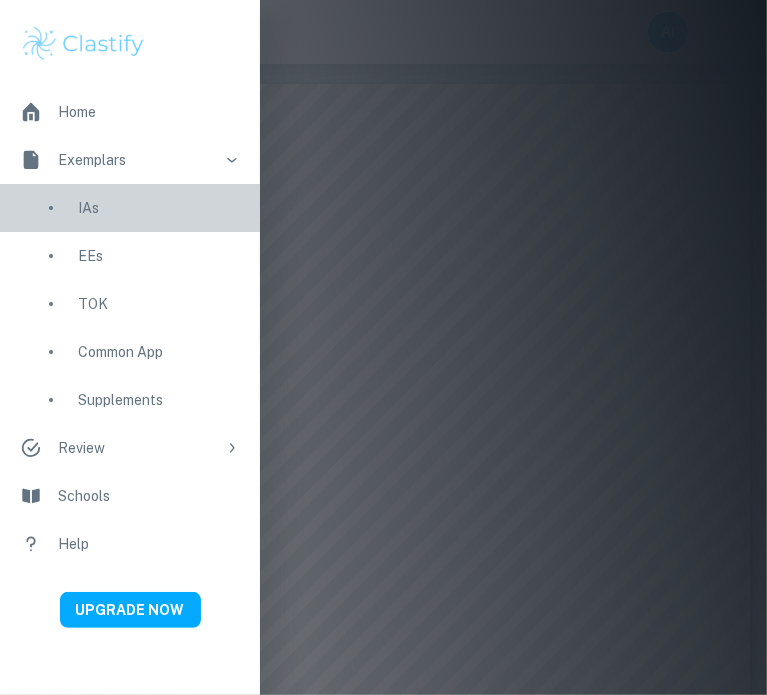 click on "IAs" at bounding box center (159, 208) 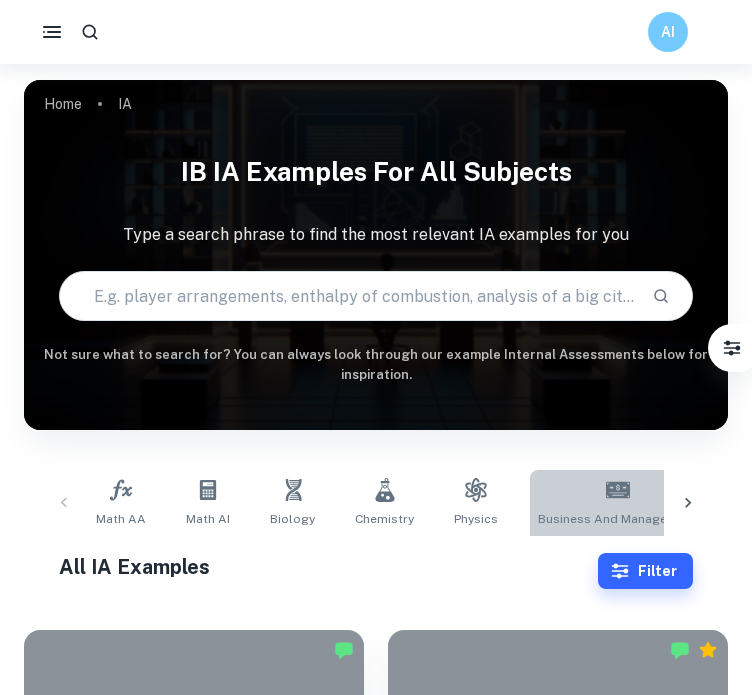 click on "Business and Management" at bounding box center (617, 519) 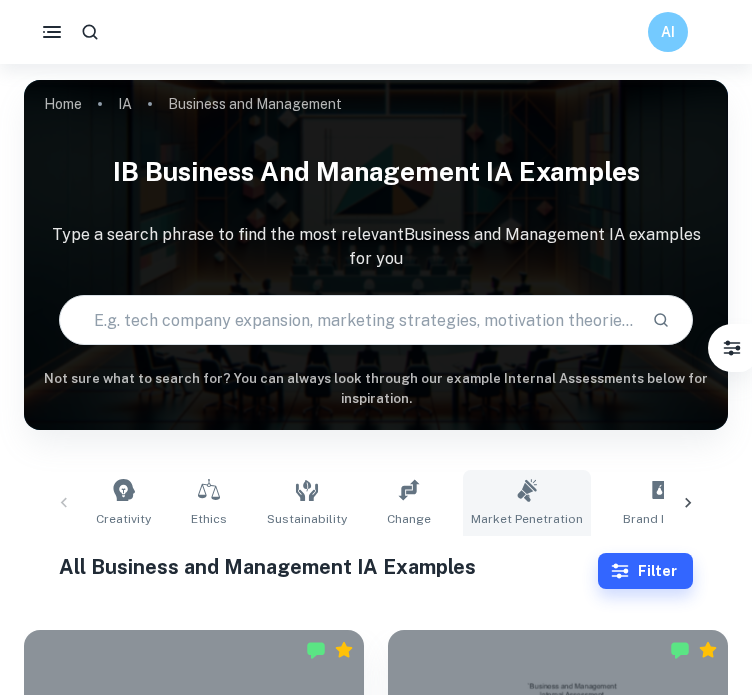 scroll, scrollTop: 180, scrollLeft: 0, axis: vertical 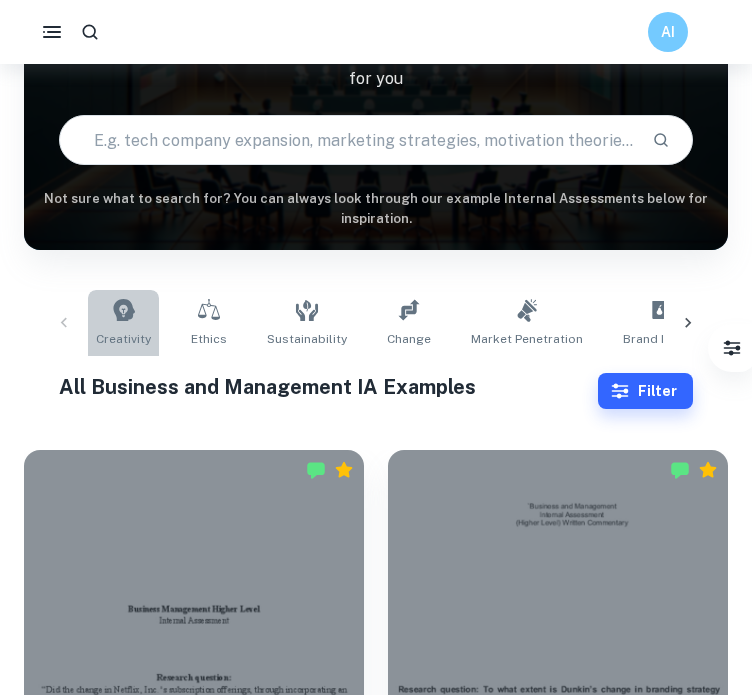 click 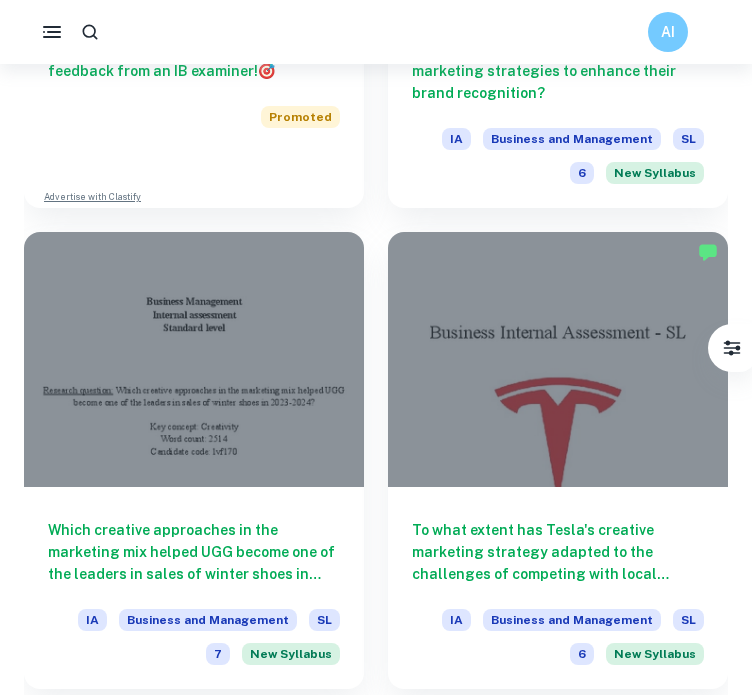 scroll, scrollTop: 1446, scrollLeft: 0, axis: vertical 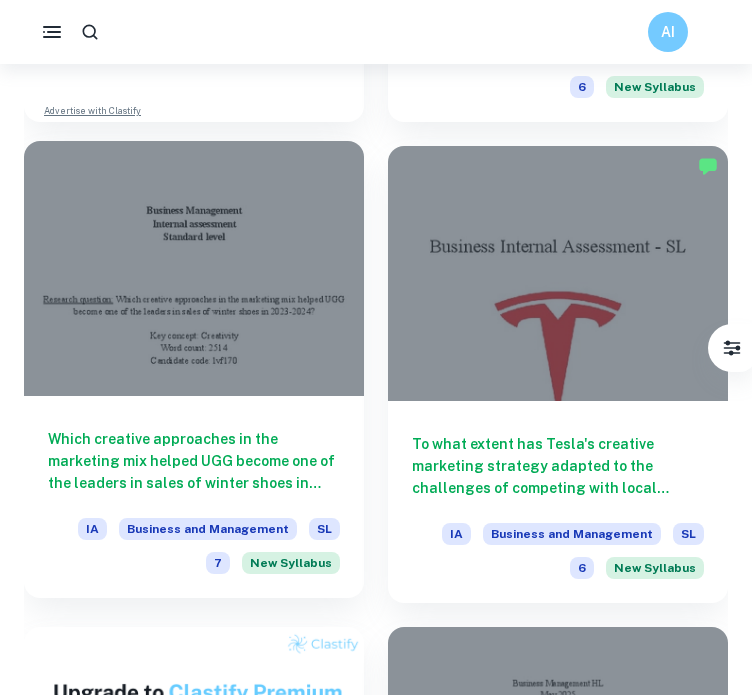click on "Which creative approaches in the marketing mix helped UGG become one of the leaders in sales of winter shoes in 2023-2024? IA Business and Management SL 7 New Syllabus" at bounding box center (194, 497) 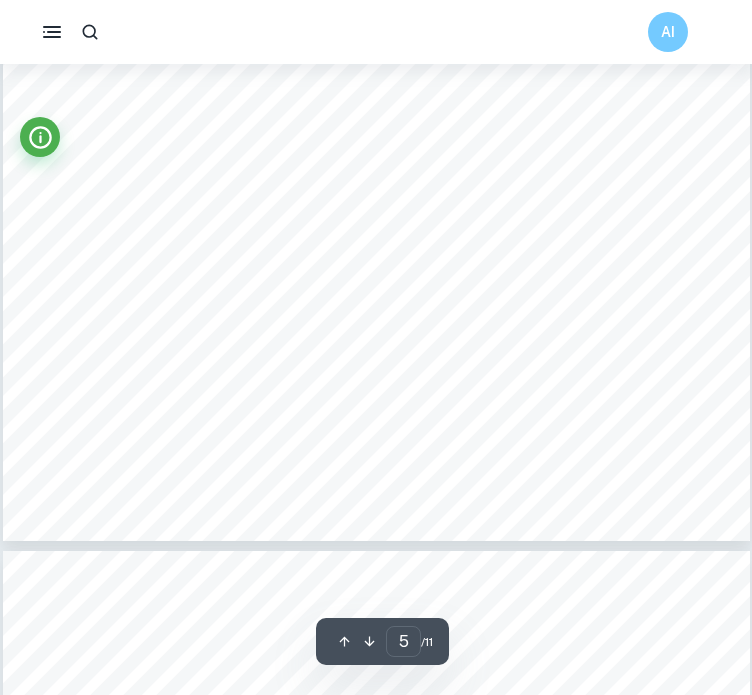 scroll, scrollTop: 5104, scrollLeft: 0, axis: vertical 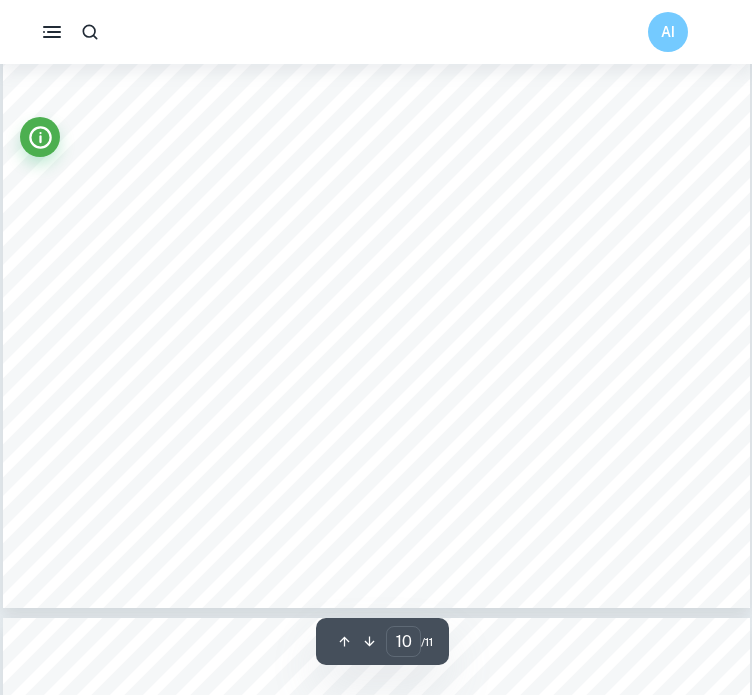 type on "11" 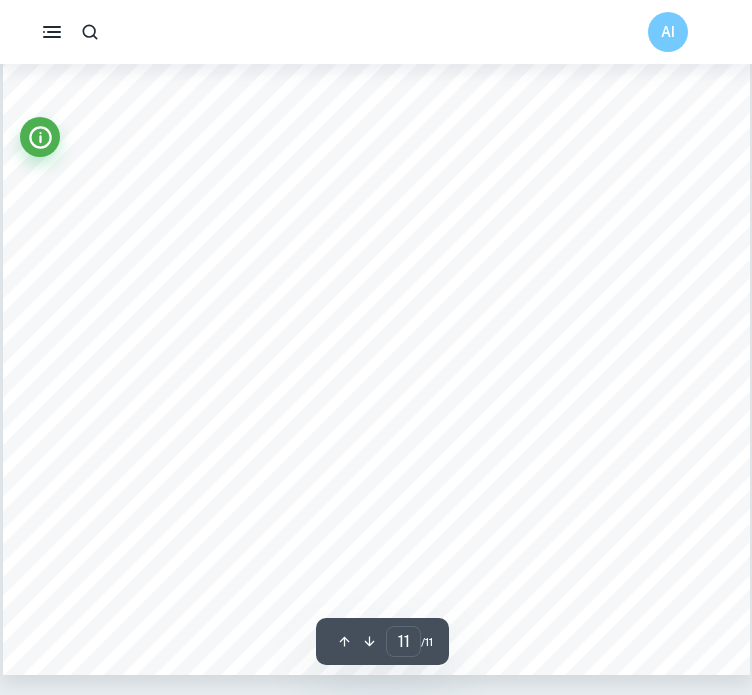 scroll, scrollTop: 11479, scrollLeft: 0, axis: vertical 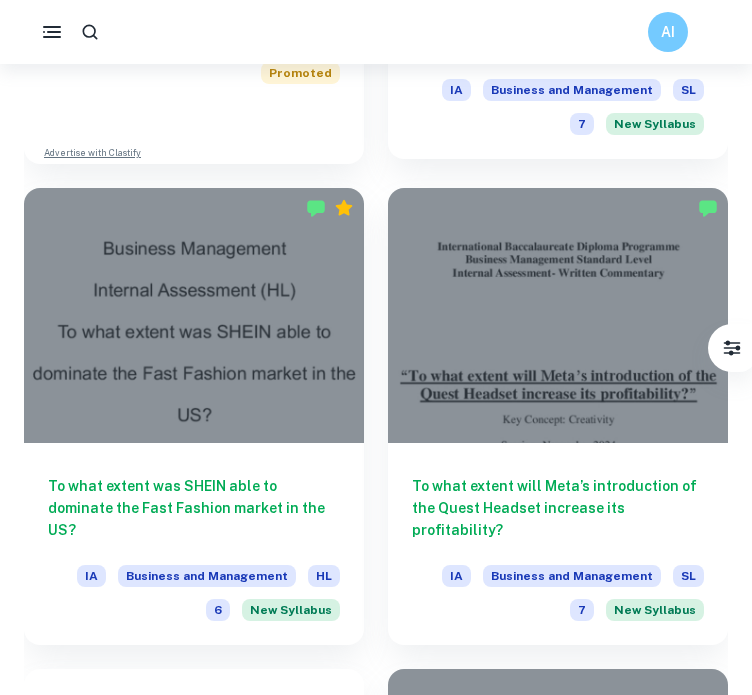 click at bounding box center [558, 315] 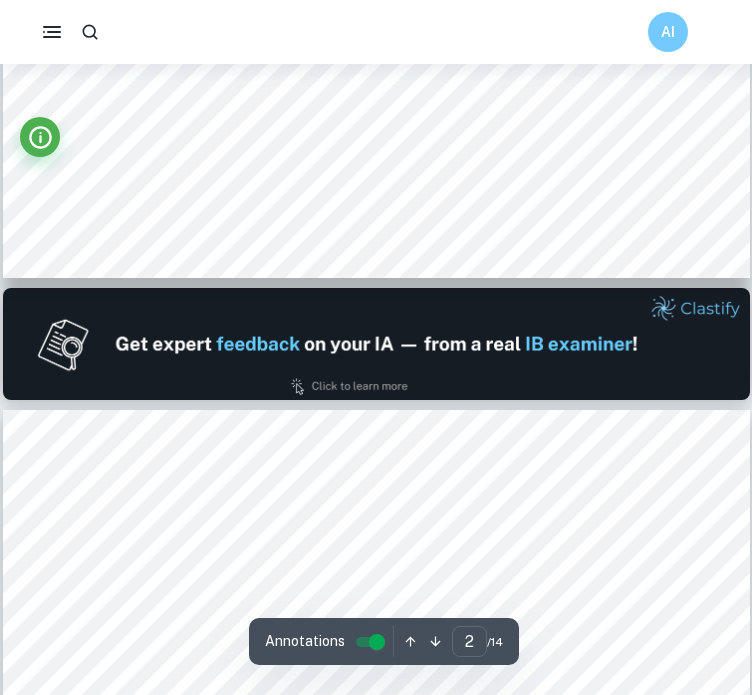 scroll, scrollTop: 1059, scrollLeft: 0, axis: vertical 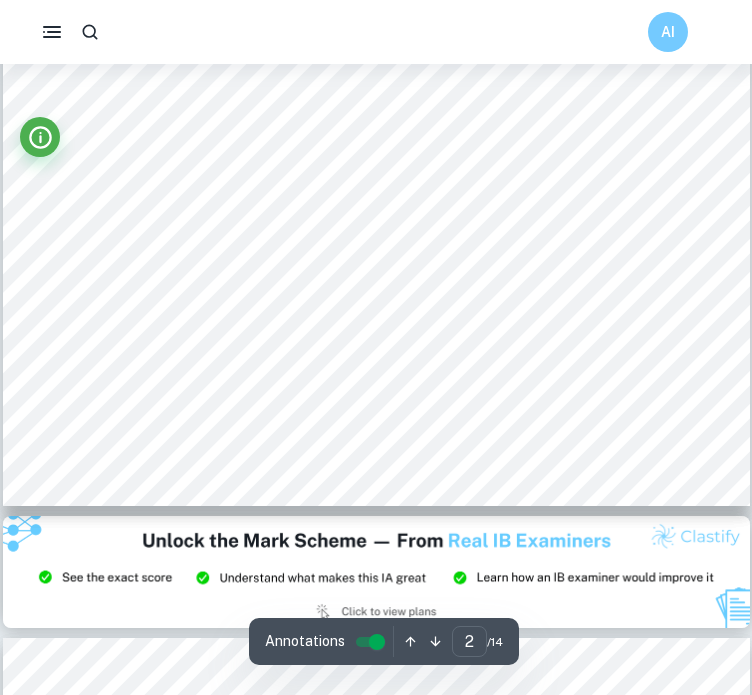 type on "3" 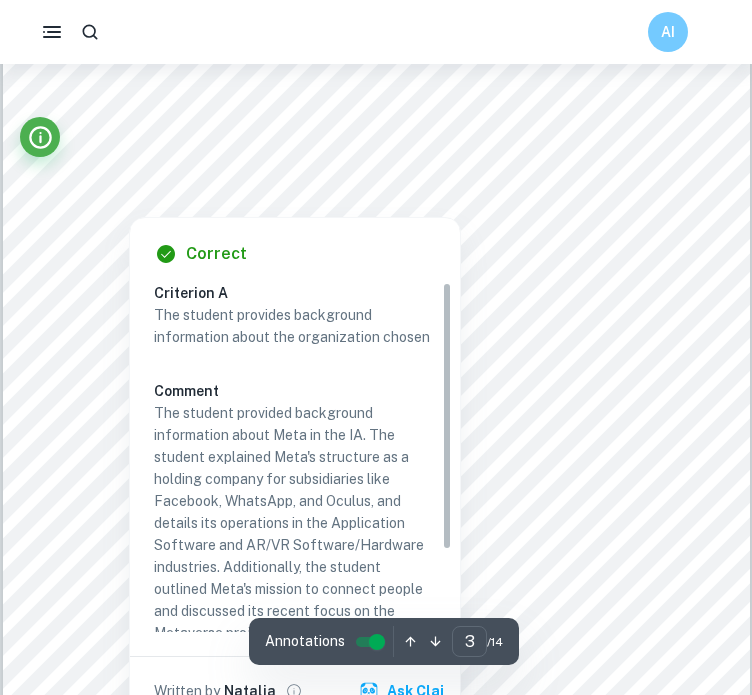 scroll, scrollTop: 2586, scrollLeft: 0, axis: vertical 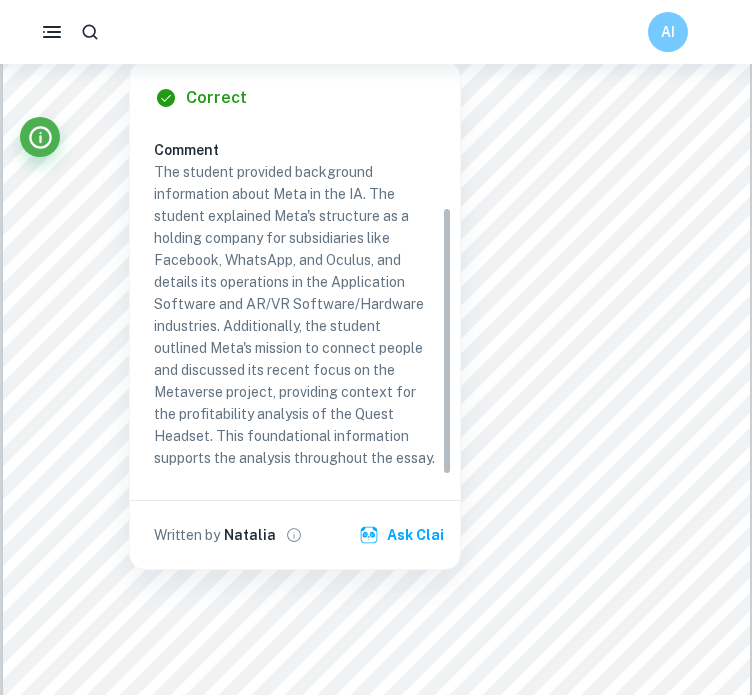 click on "Natalia" at bounding box center [250, 535] 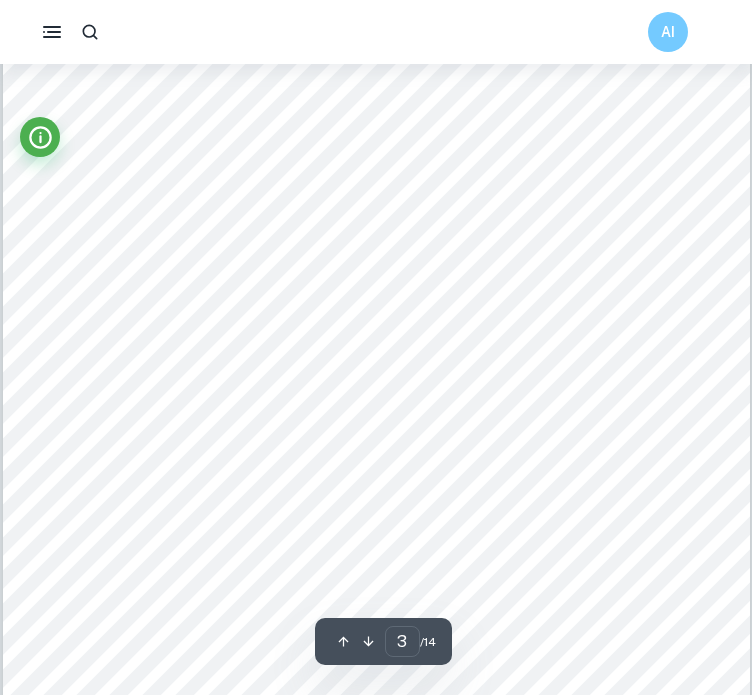 scroll, scrollTop: 2326, scrollLeft: 0, axis: vertical 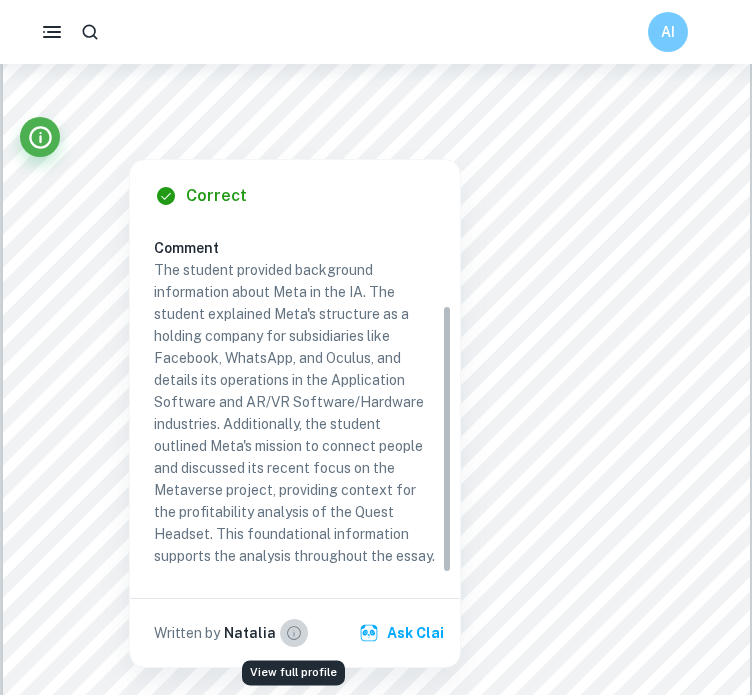 click 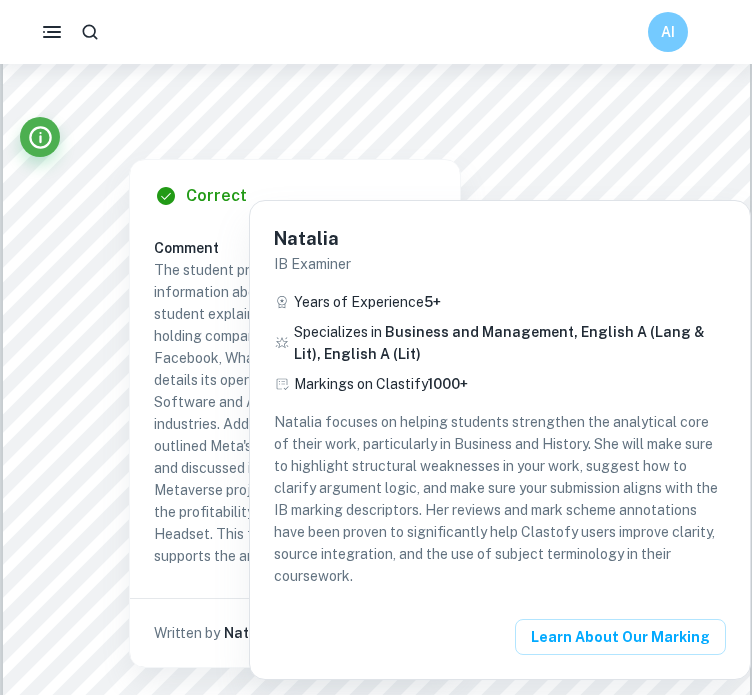 scroll, scrollTop: 2526, scrollLeft: 0, axis: vertical 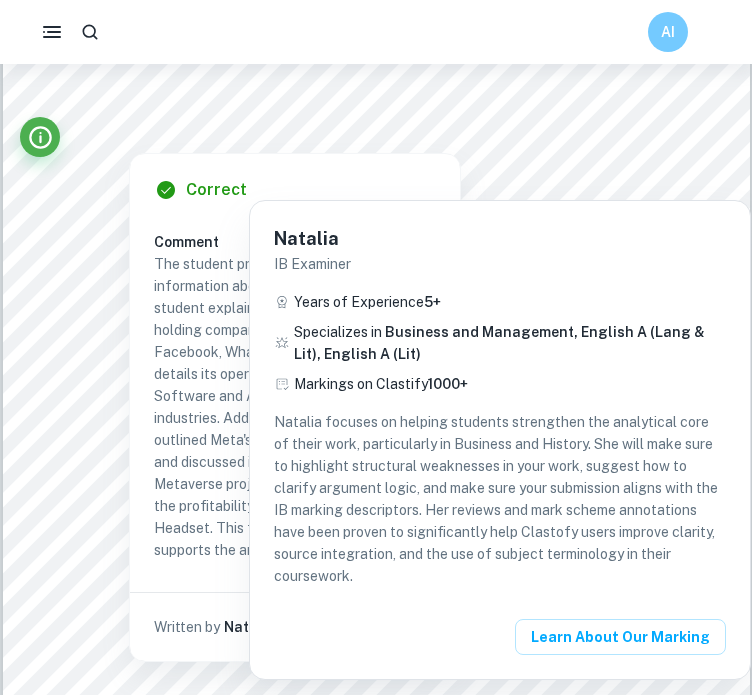 click at bounding box center (376, 347) 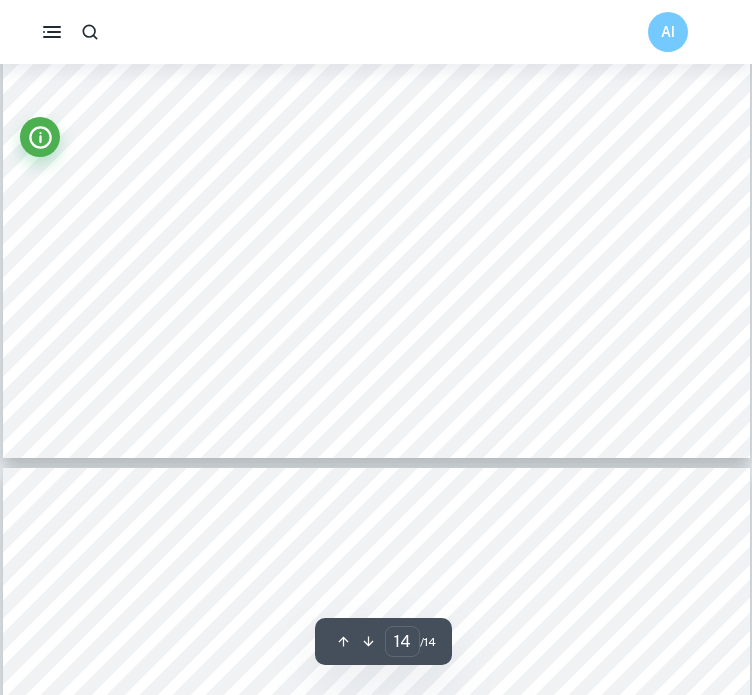scroll, scrollTop: 13896, scrollLeft: 0, axis: vertical 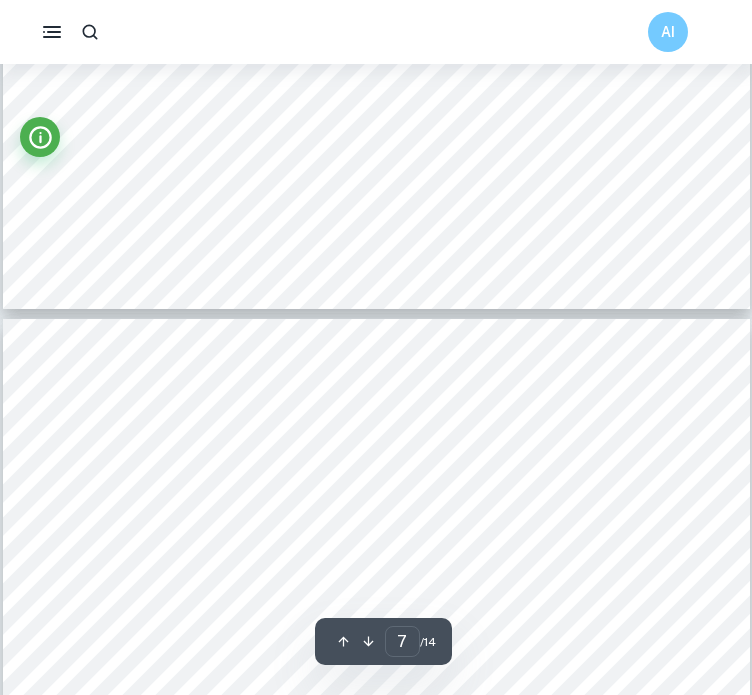 type on "6" 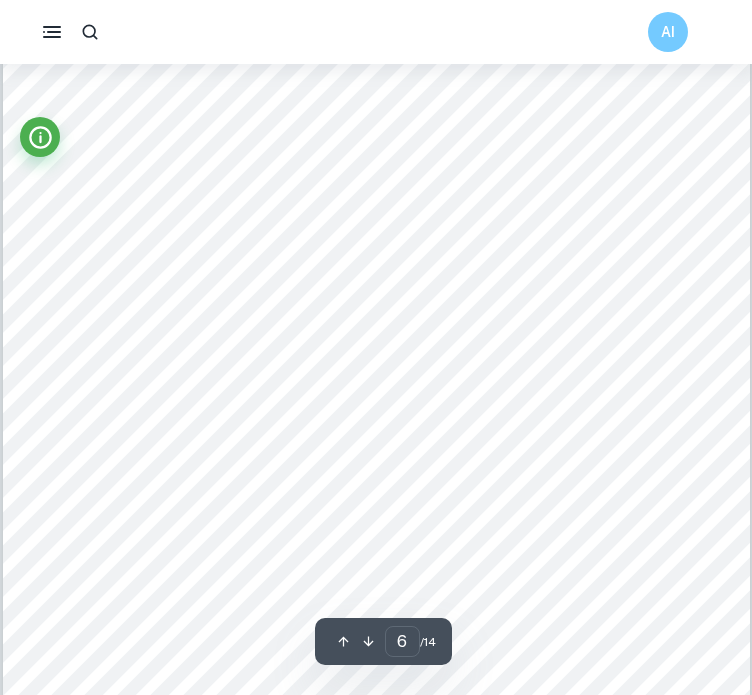 scroll, scrollTop: 5712, scrollLeft: 0, axis: vertical 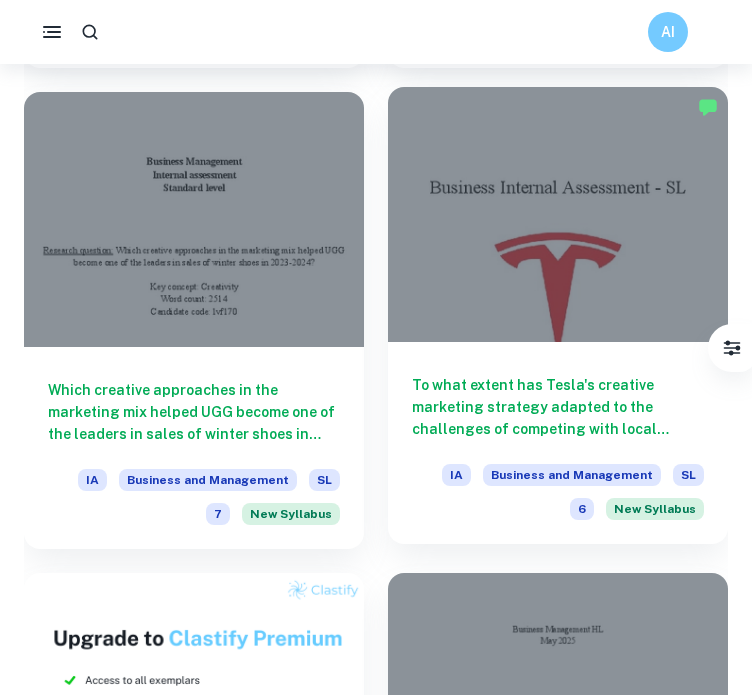 click at bounding box center [558, 214] 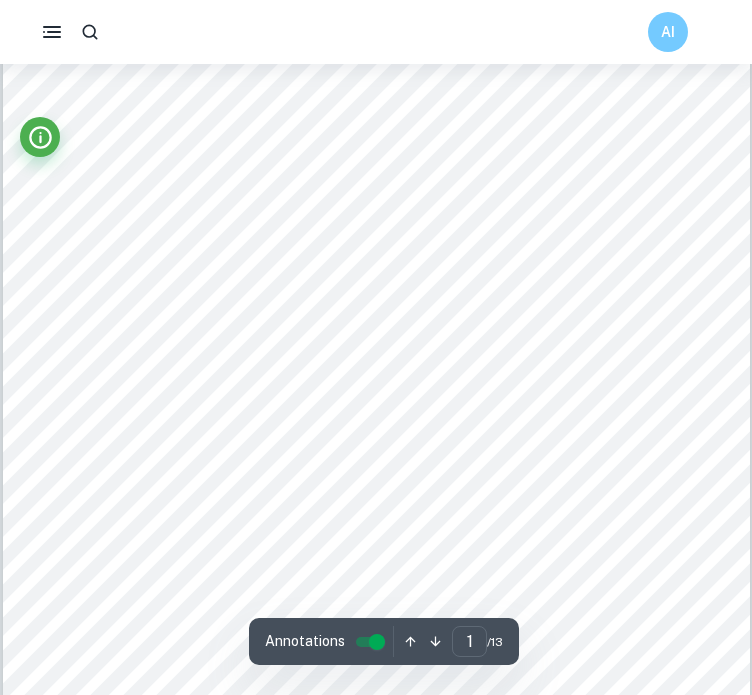 scroll, scrollTop: 427, scrollLeft: 0, axis: vertical 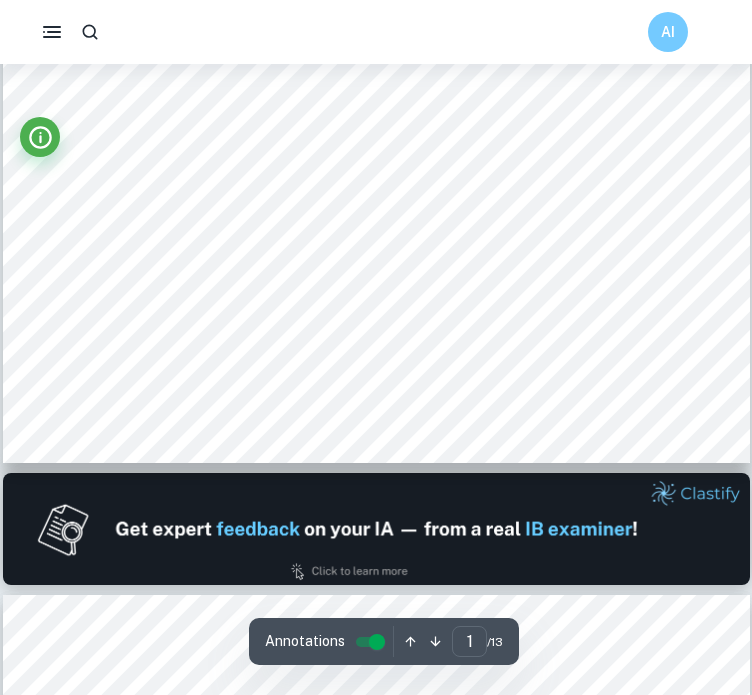 type on "2" 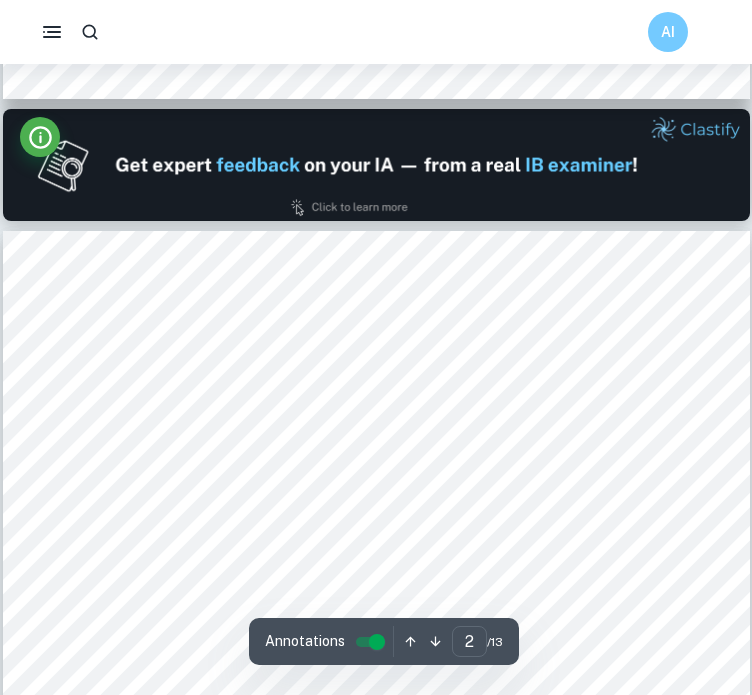 scroll, scrollTop: 1340, scrollLeft: 0, axis: vertical 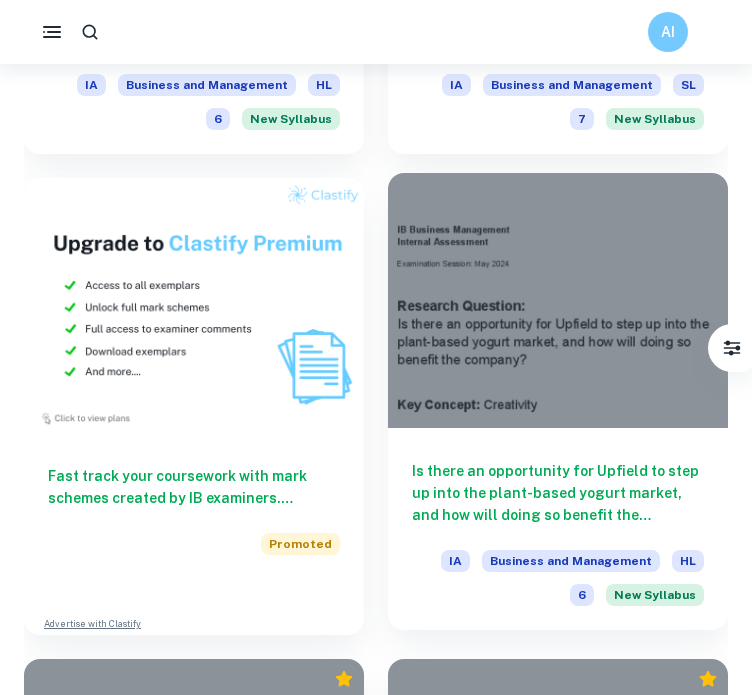 click on "Is there an opportunity for Upfield to step up into the plant-based yogurt market, and how will doing so benefit the company?" at bounding box center (558, 493) 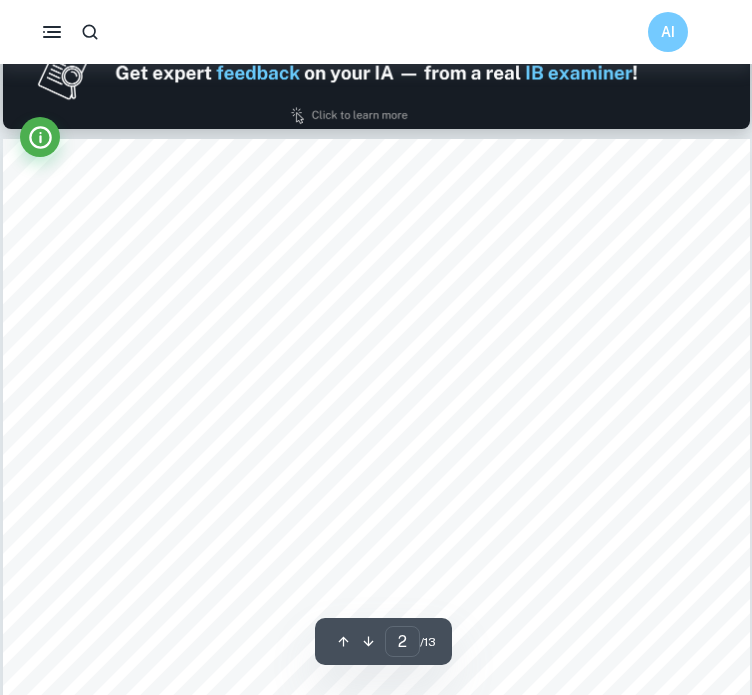 scroll, scrollTop: 1134, scrollLeft: 0, axis: vertical 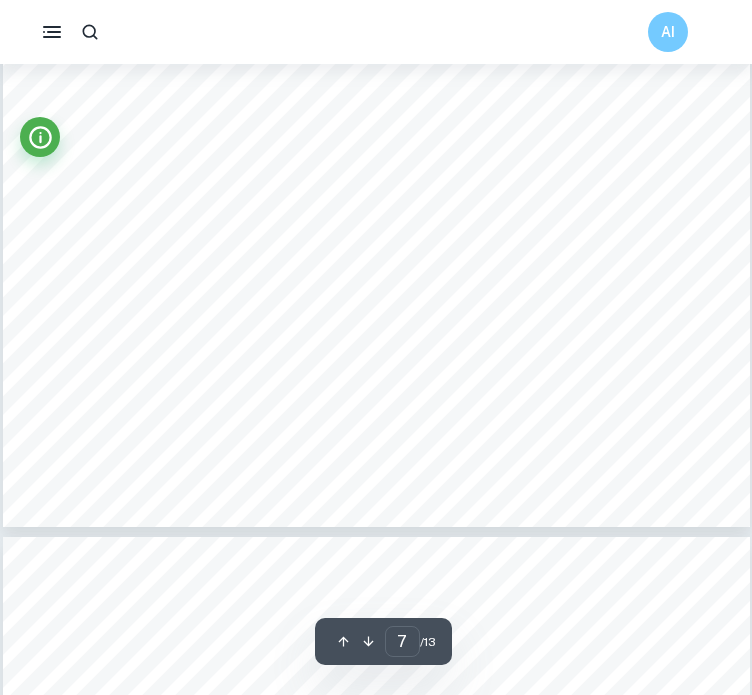type on "8" 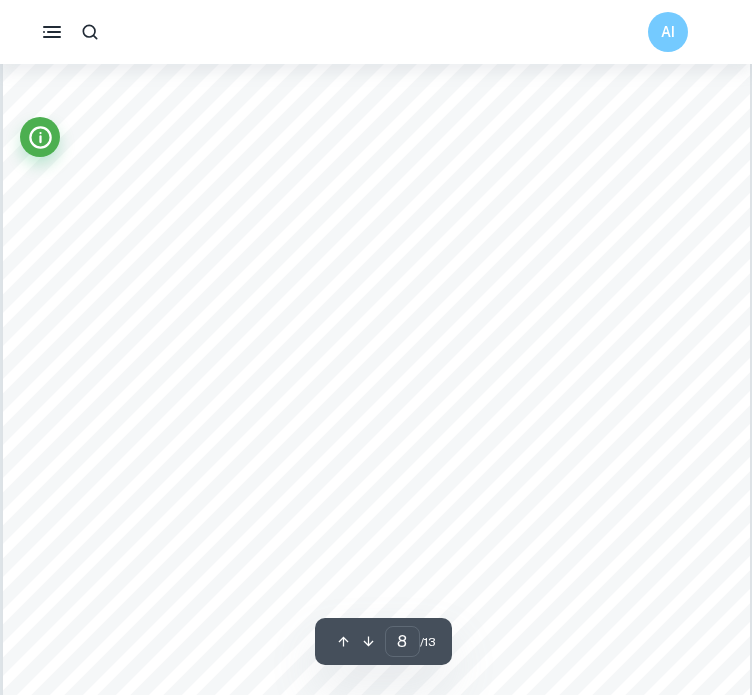 scroll, scrollTop: 8224, scrollLeft: 0, axis: vertical 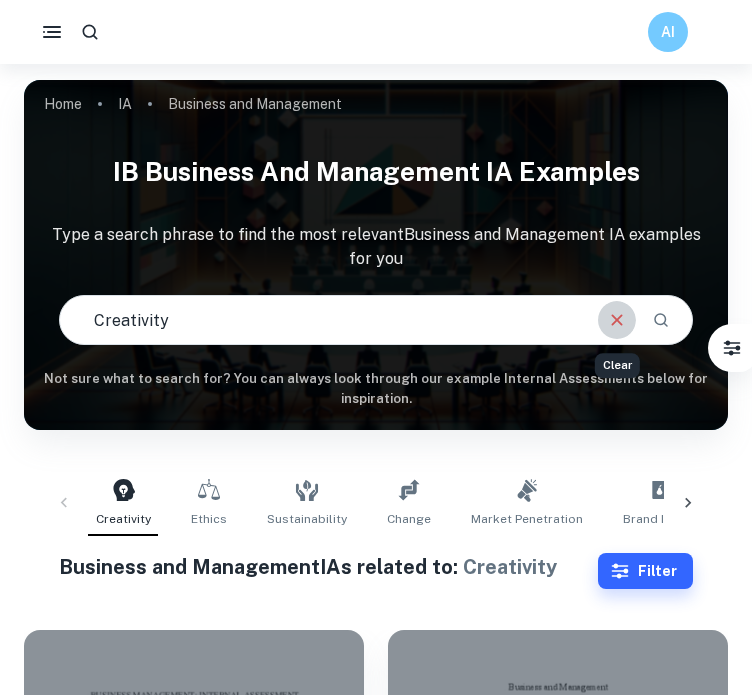 click 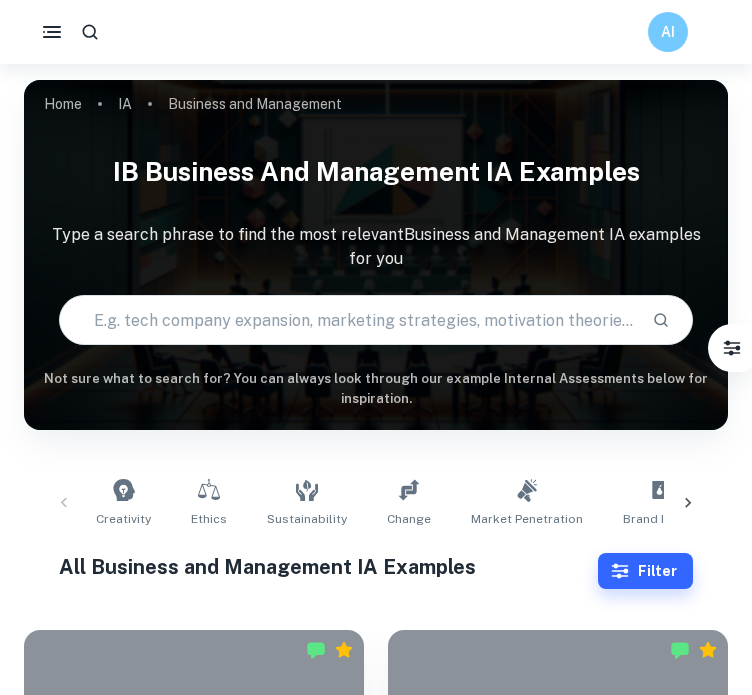 click at bounding box center [348, 320] 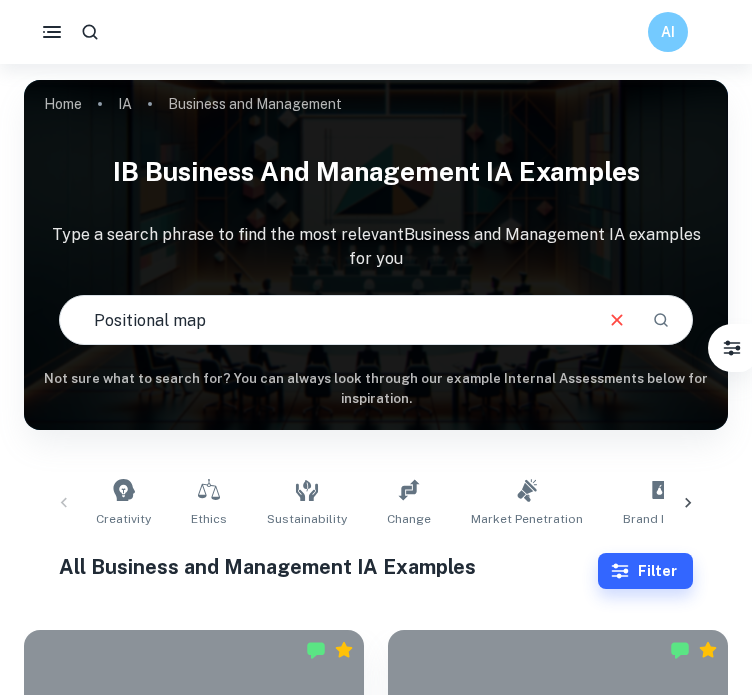 type on "Positional map" 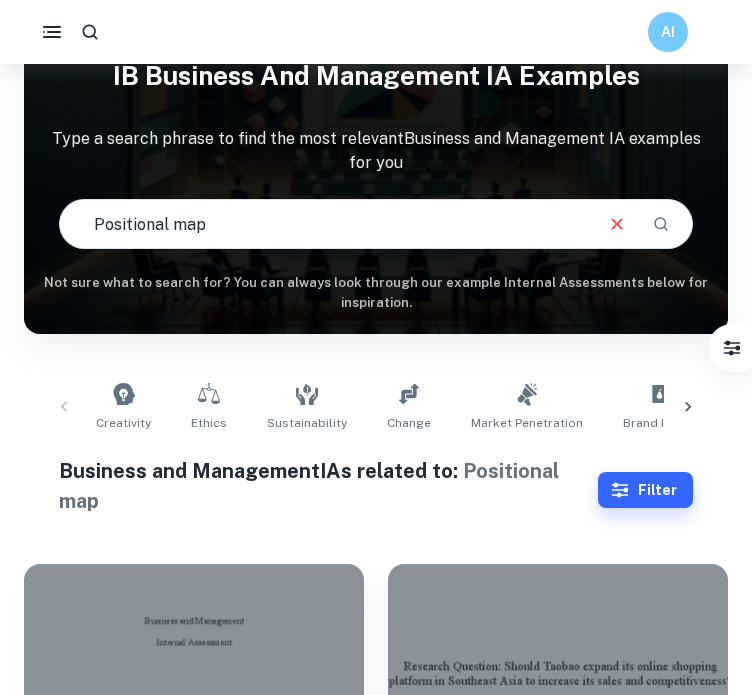 scroll, scrollTop: 412, scrollLeft: 0, axis: vertical 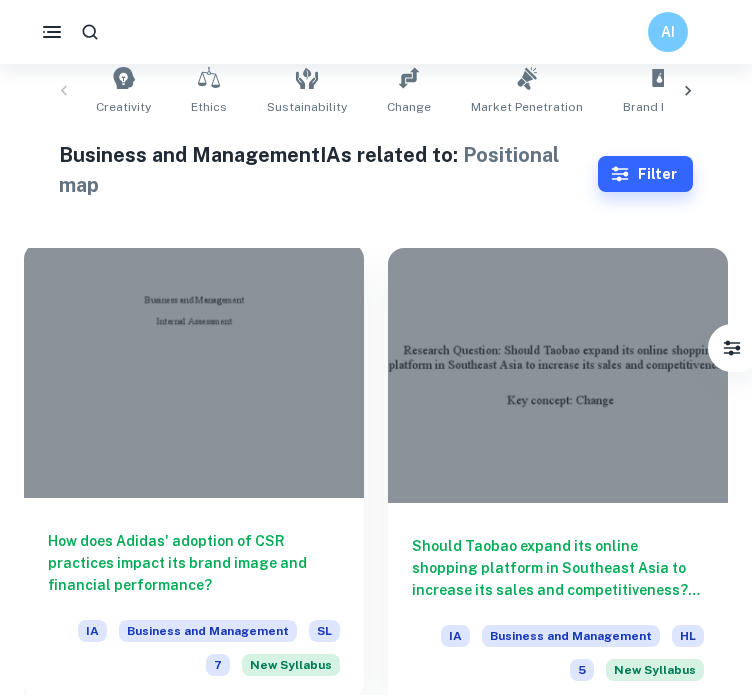 click on "How does Adidas' adoption of CSR practices impact its brand image and financial performance? IA Business and Management SL 7 New Syllabus" at bounding box center (194, 599) 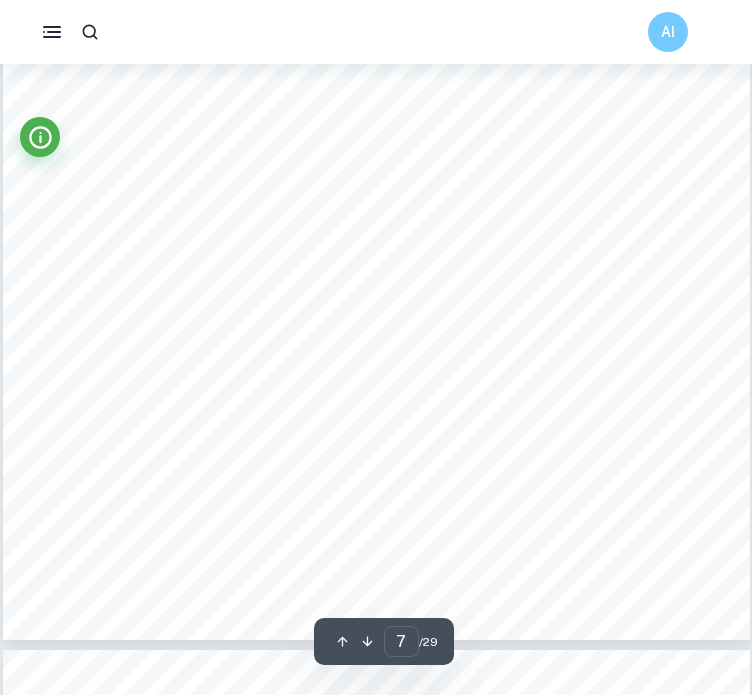 scroll, scrollTop: 7151, scrollLeft: 0, axis: vertical 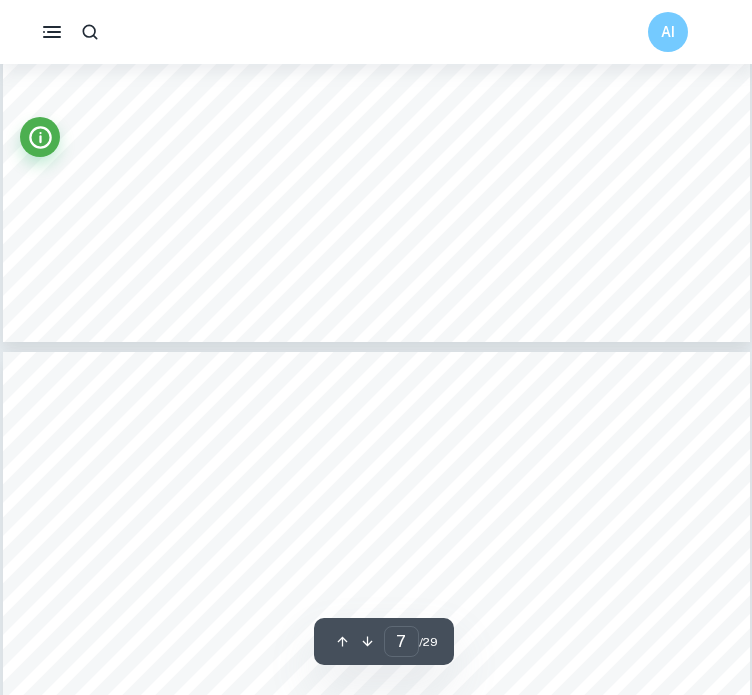 type on "8" 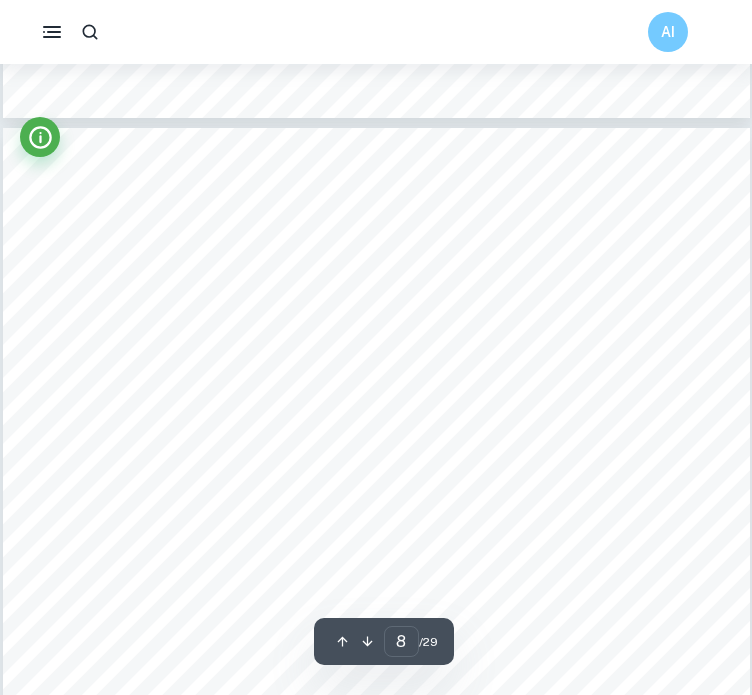 scroll, scrollTop: 7700, scrollLeft: 0, axis: vertical 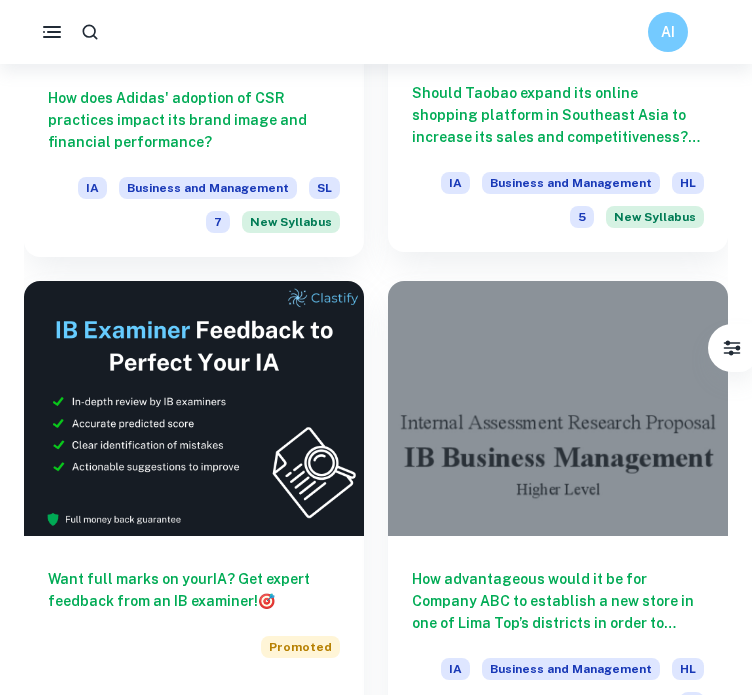 click at bounding box center (558, 408) 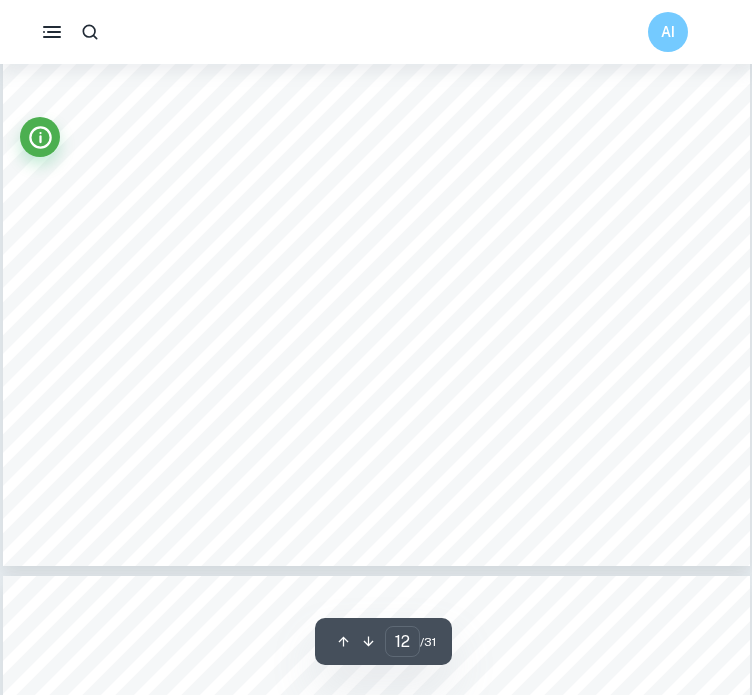 scroll, scrollTop: 12702, scrollLeft: 0, axis: vertical 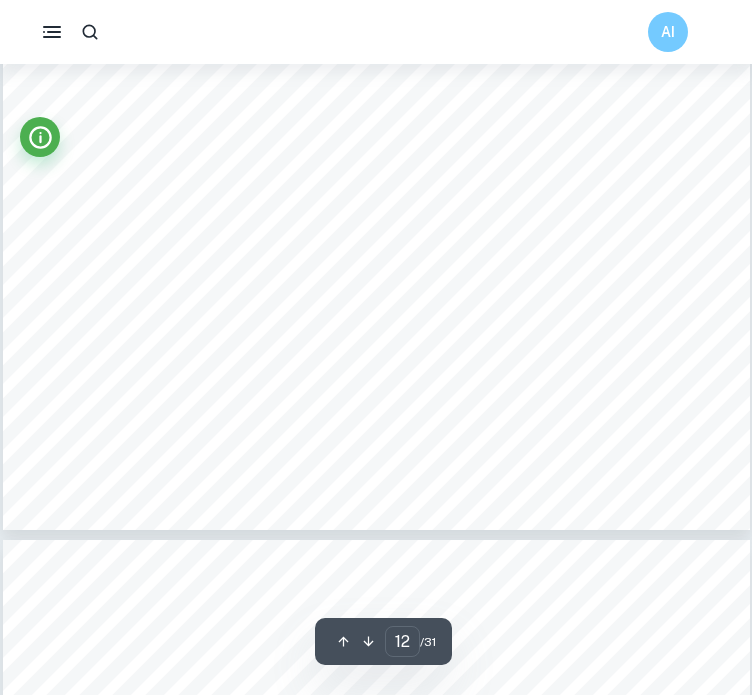 type on "13" 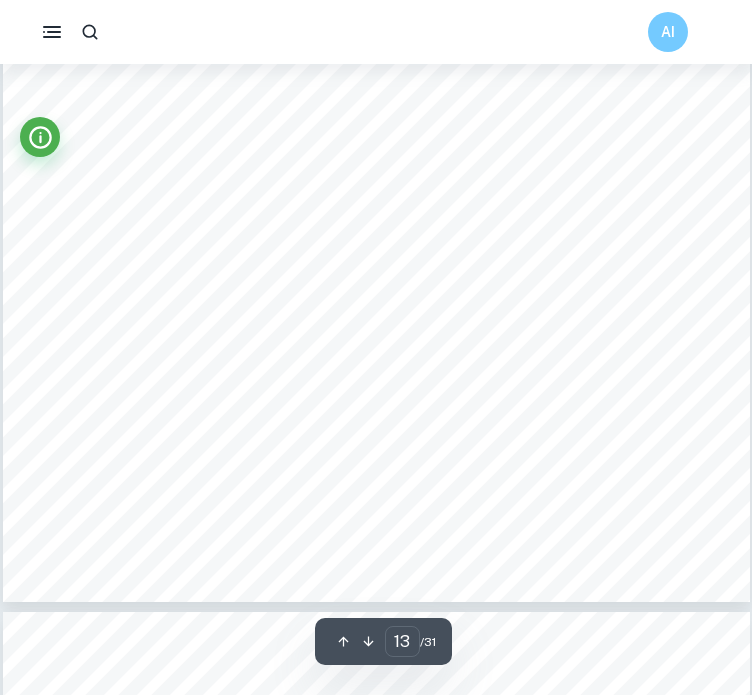 scroll, scrollTop: 13698, scrollLeft: 0, axis: vertical 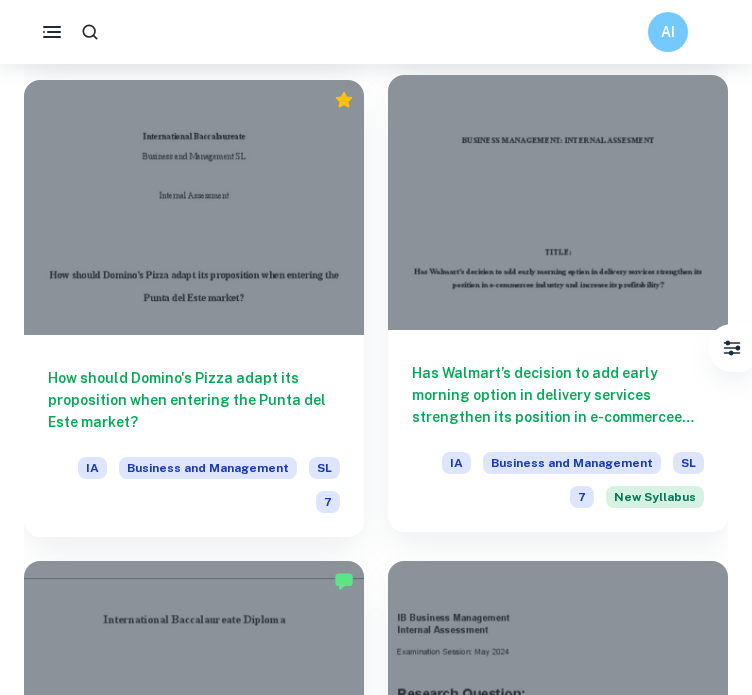 click at bounding box center (558, 202) 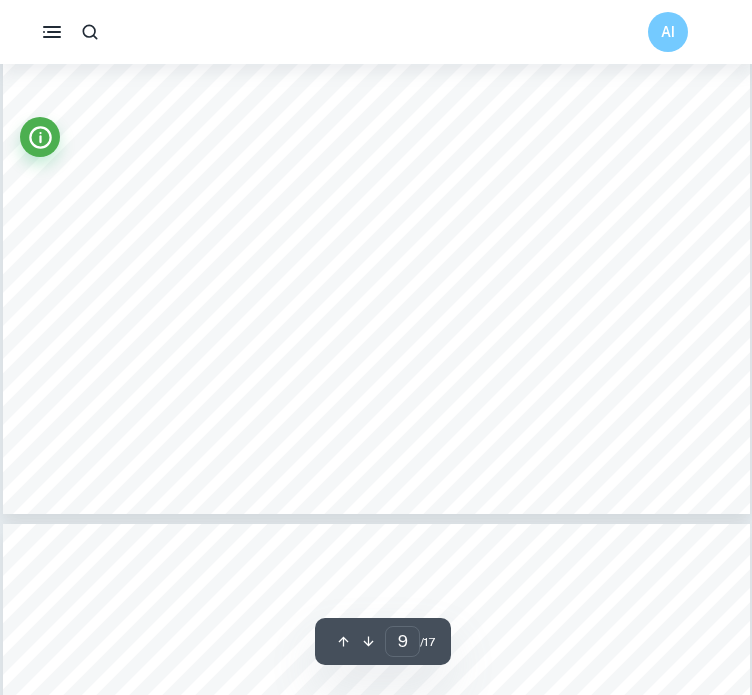 scroll, scrollTop: 8714, scrollLeft: 0, axis: vertical 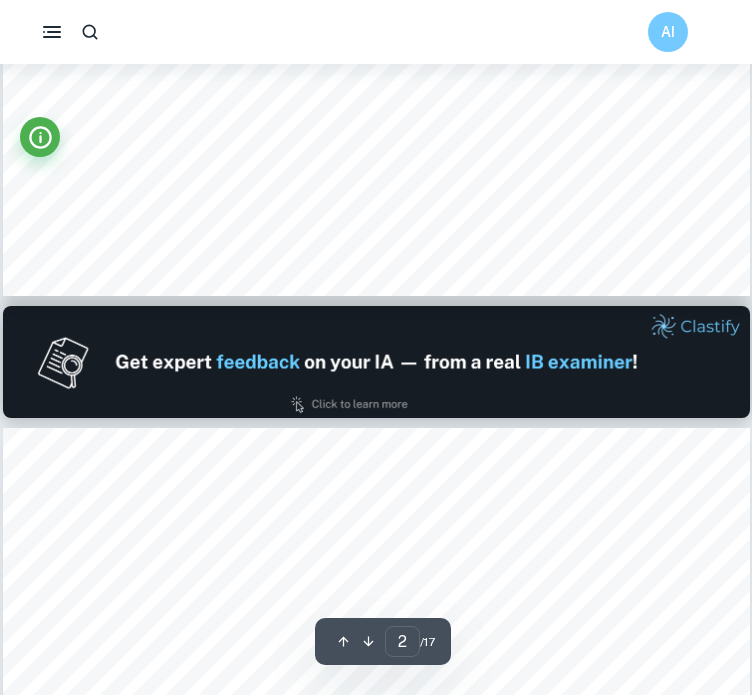 type on "1" 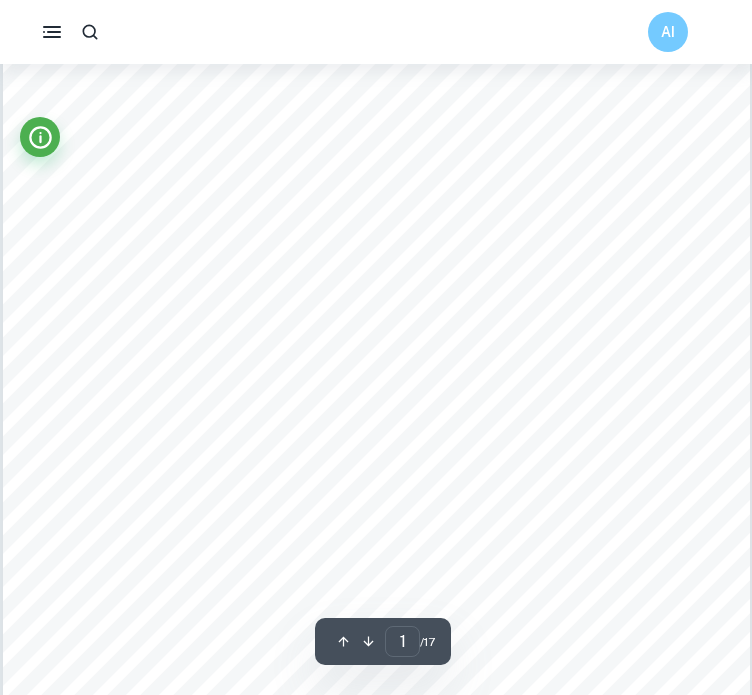 scroll, scrollTop: 0, scrollLeft: 0, axis: both 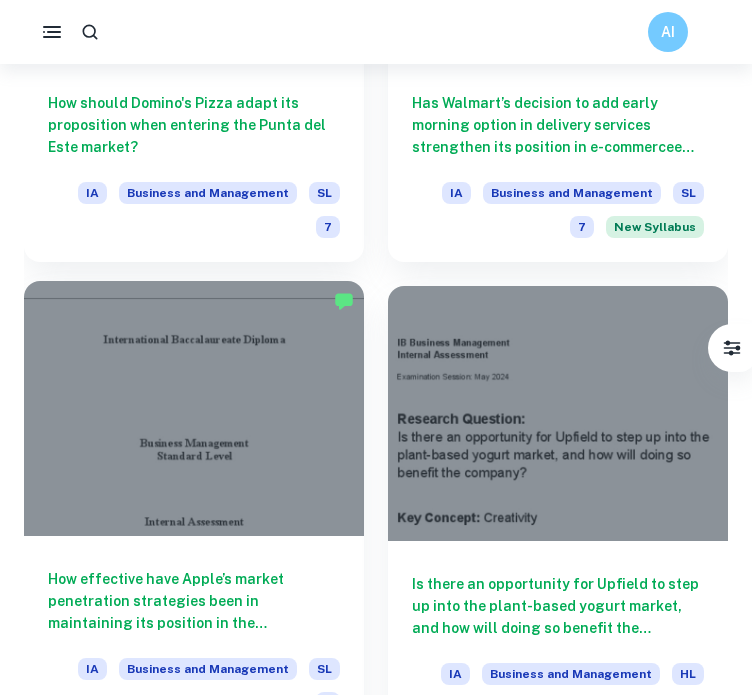 click on "How effective have Apple’s market penetration strategies been in maintaining its position in the smartphone market?" at bounding box center [194, 601] 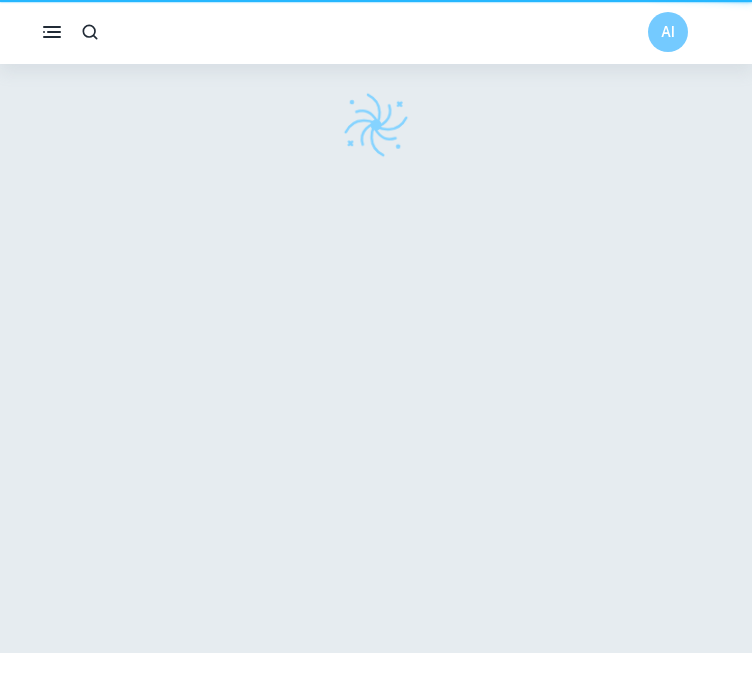 scroll, scrollTop: 0, scrollLeft: 0, axis: both 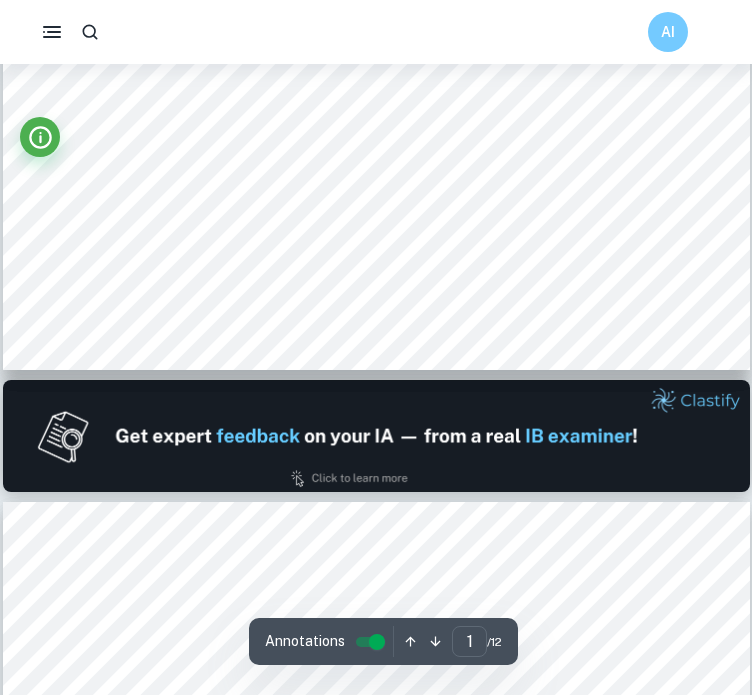 type on "2" 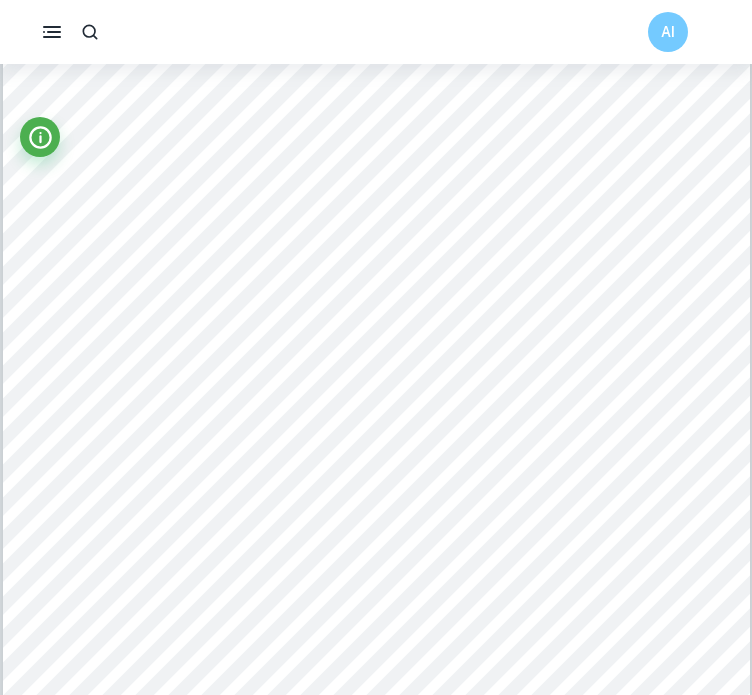 scroll, scrollTop: 1404, scrollLeft: 0, axis: vertical 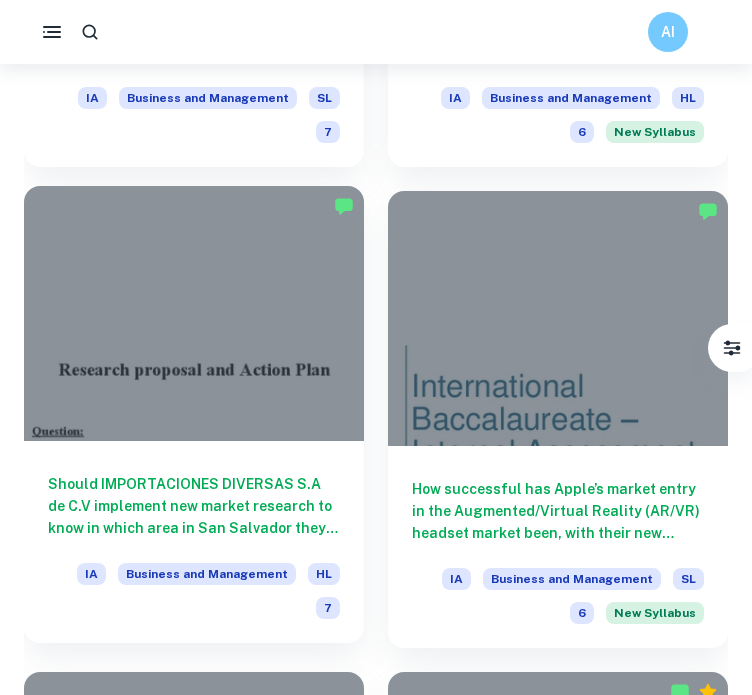 click on "Should IMPORTACIONES DIVERSAS S.A de C.V implement new market research to know in which area in San Salvador they should place their new outlet for 2020?" at bounding box center (194, 506) 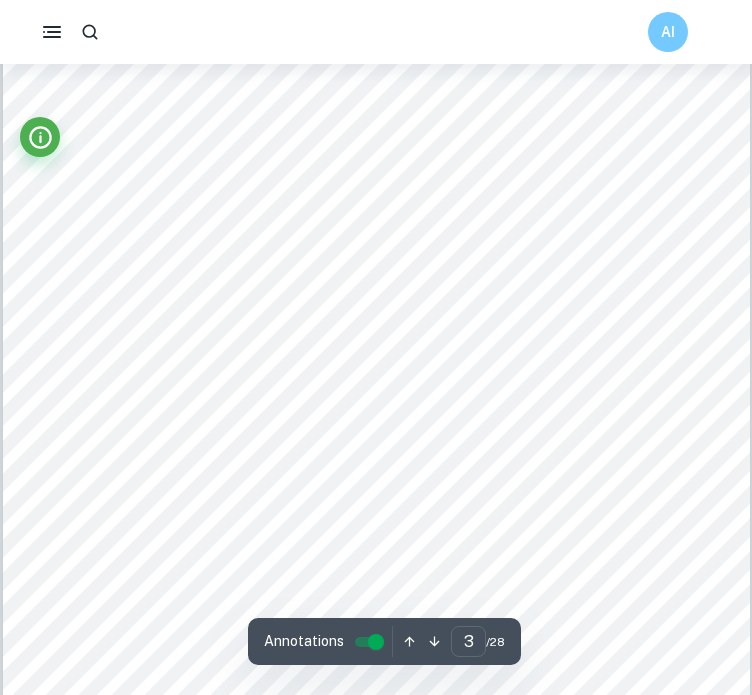 scroll, scrollTop: 2239, scrollLeft: 0, axis: vertical 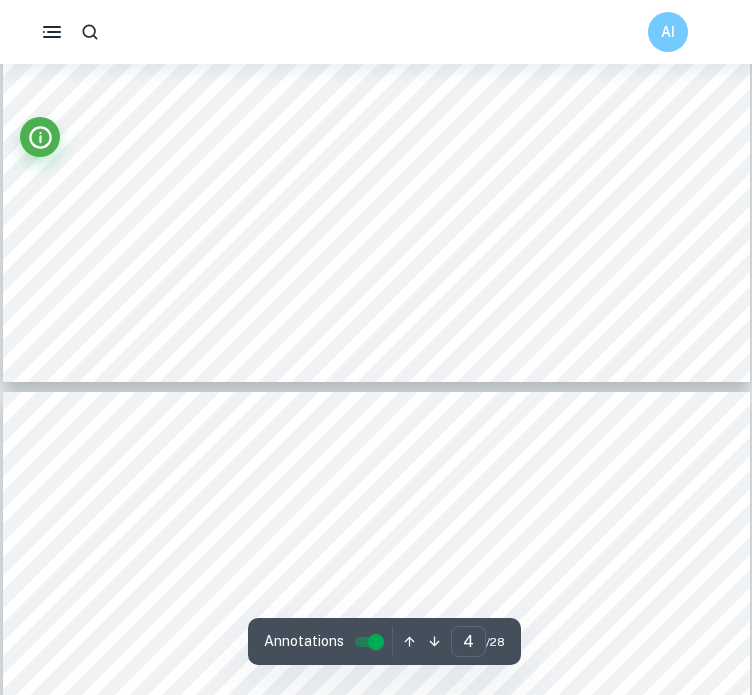 type on "5" 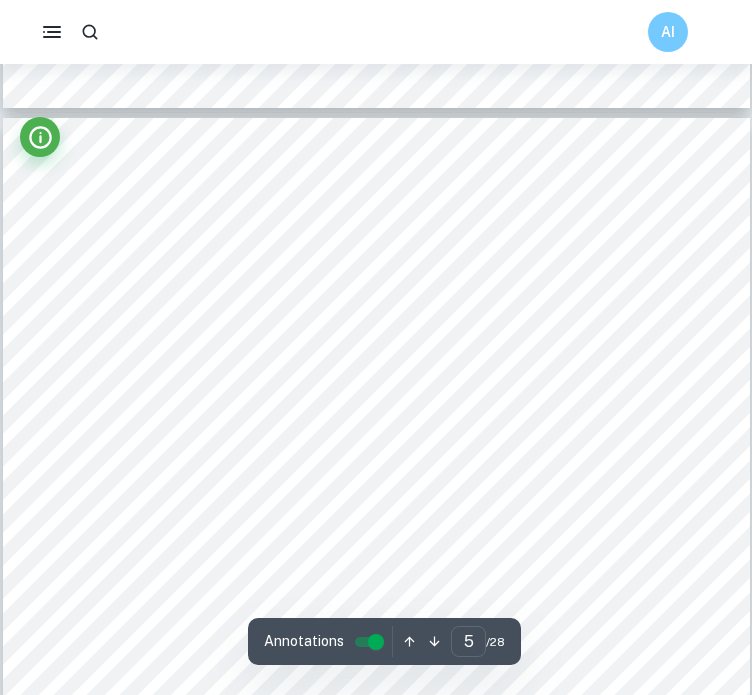 scroll, scrollTop: 4227, scrollLeft: 0, axis: vertical 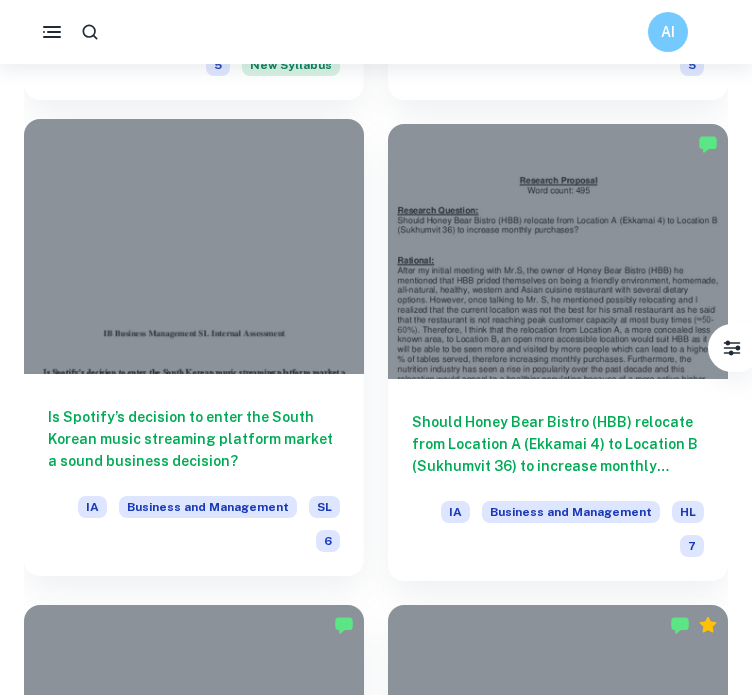 click on "Is Spotify’s decision to enter the South Korean music streaming platform market a sound business decision?" at bounding box center [194, 439] 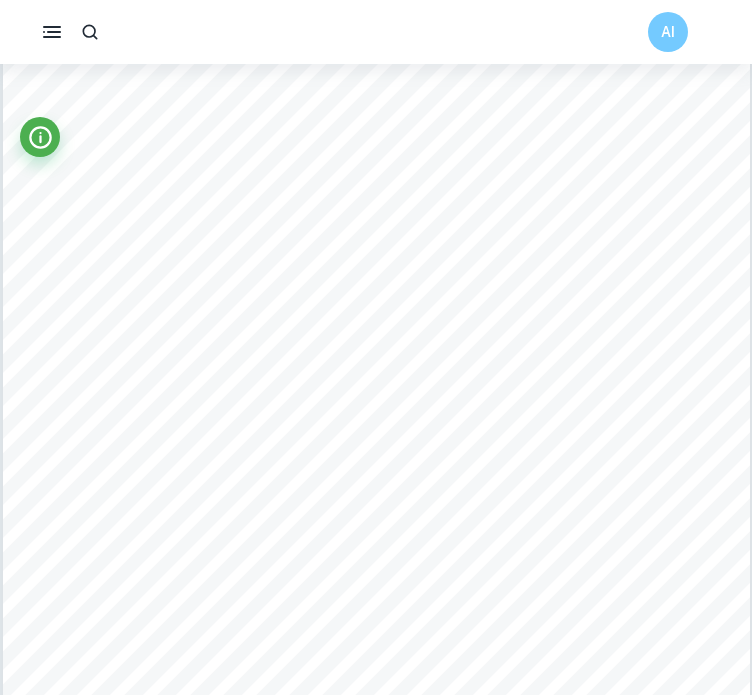 scroll, scrollTop: 8031, scrollLeft: 0, axis: vertical 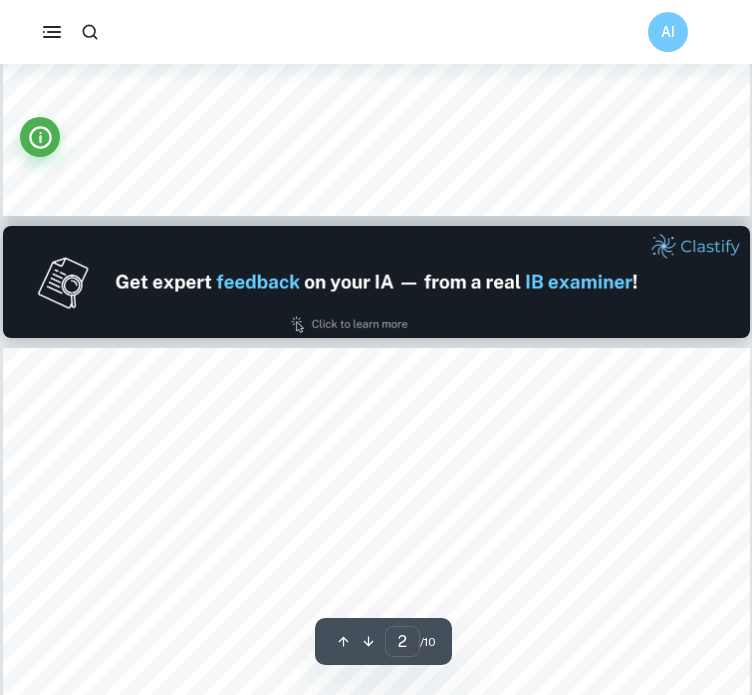 type on "1" 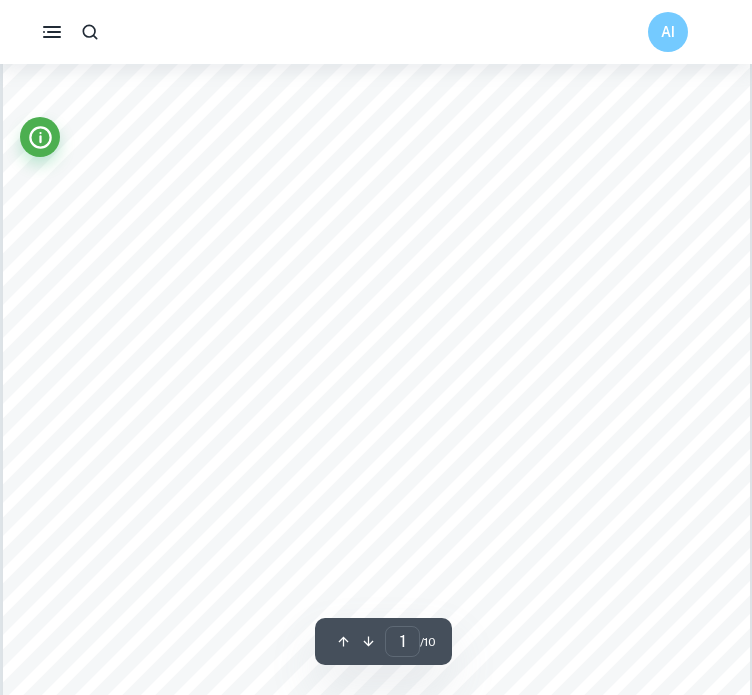 scroll, scrollTop: 292, scrollLeft: 0, axis: vertical 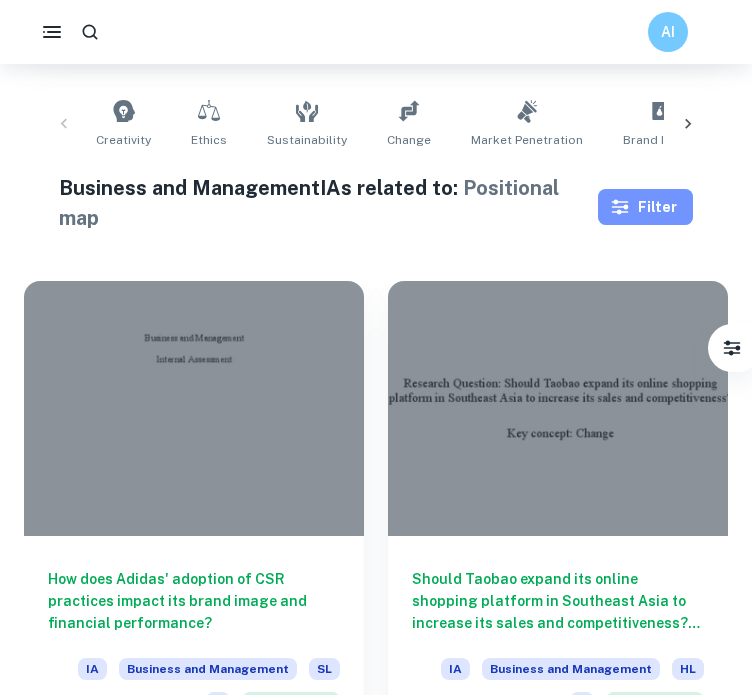 click on "Filter" at bounding box center (645, 207) 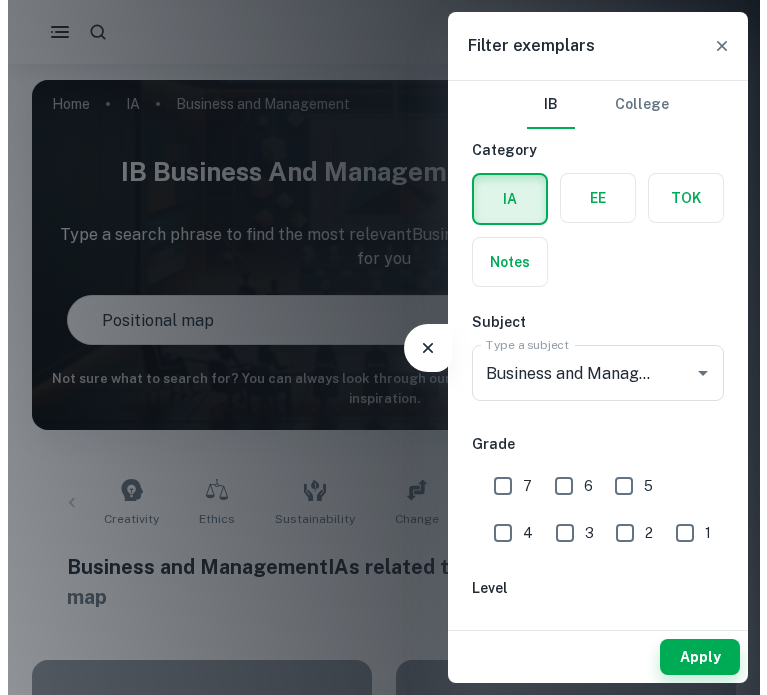 scroll, scrollTop: 0, scrollLeft: 0, axis: both 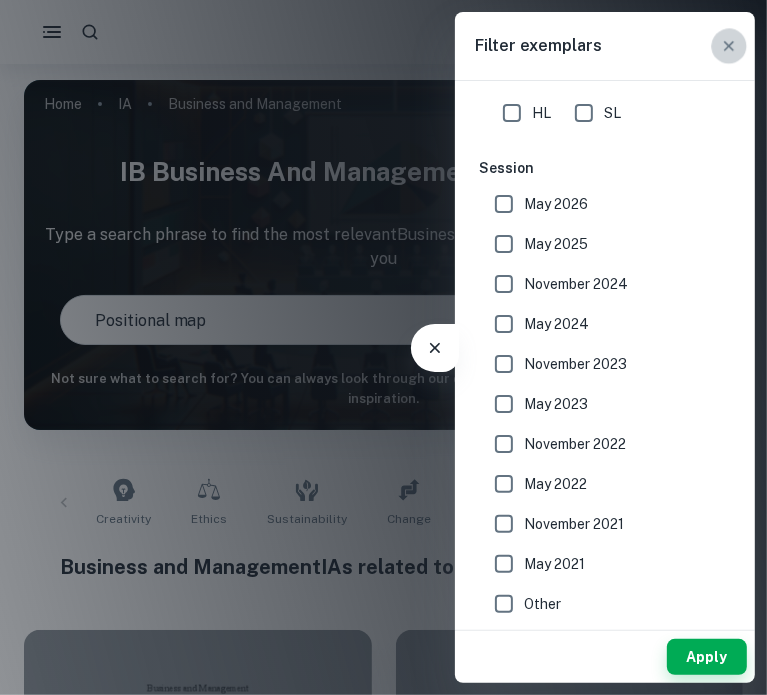 click 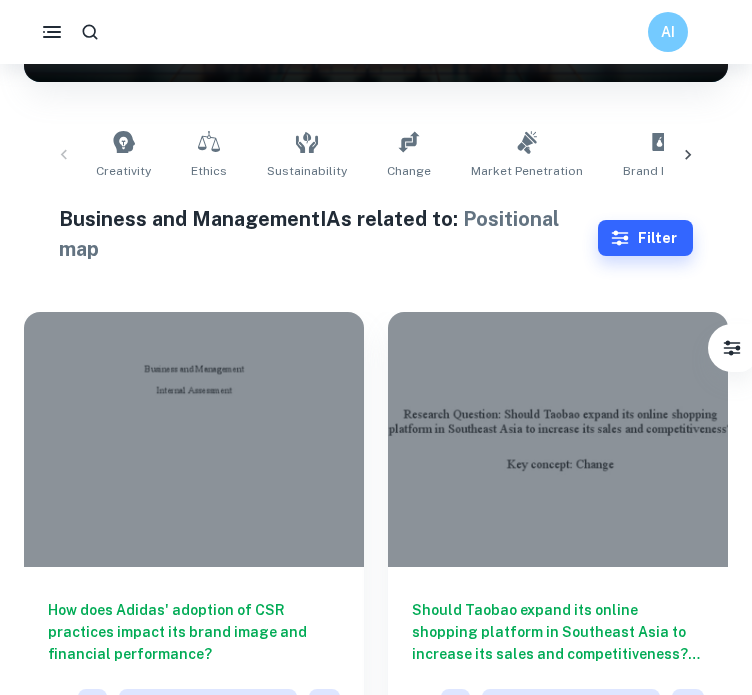 scroll, scrollTop: 0, scrollLeft: 0, axis: both 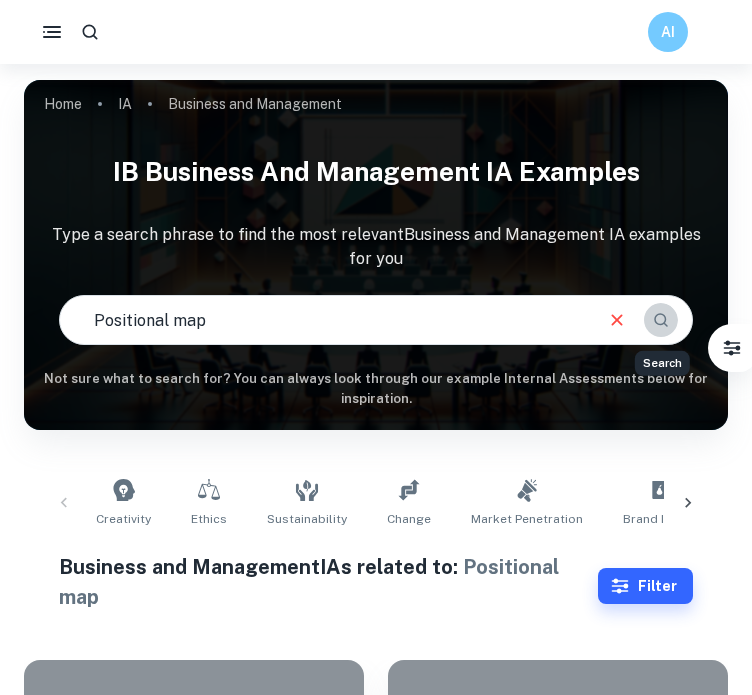 click at bounding box center [661, 320] 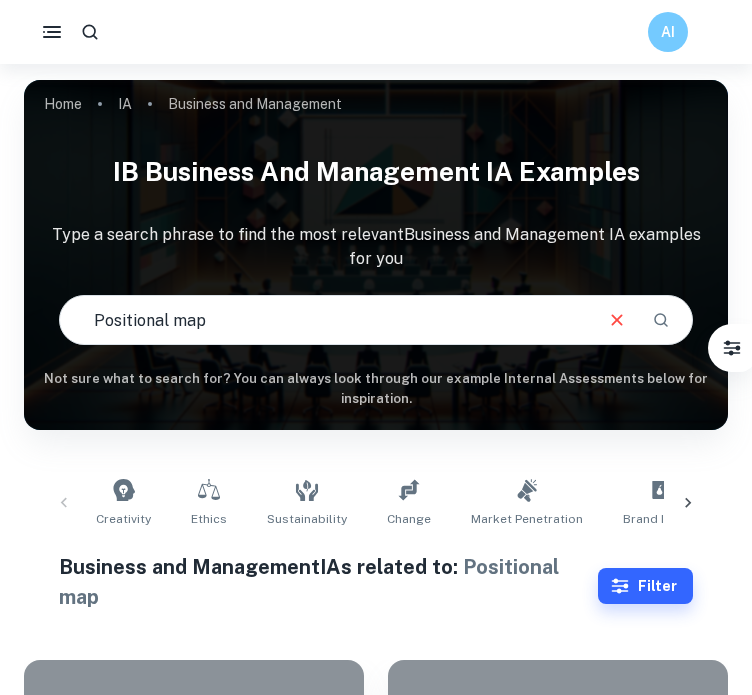 click on "Positional map" at bounding box center [325, 320] 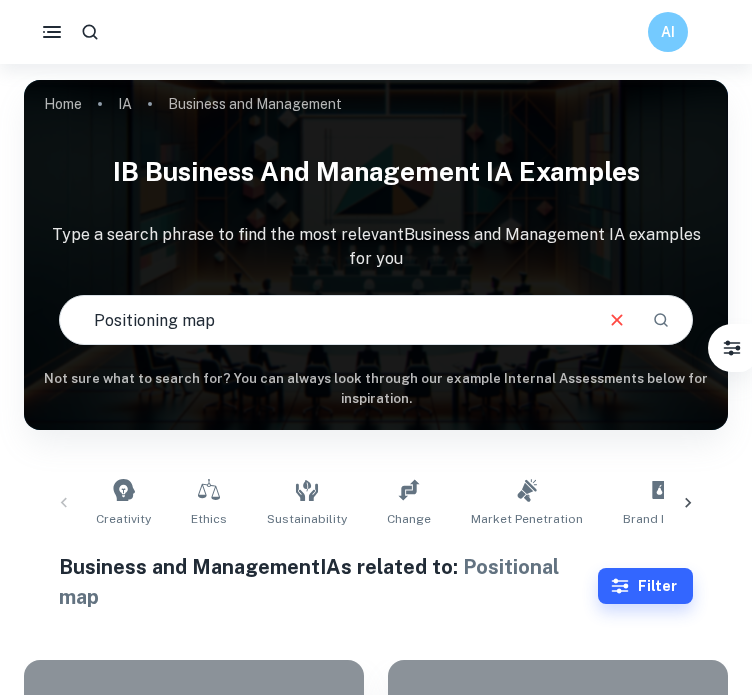 type on "Positioning map" 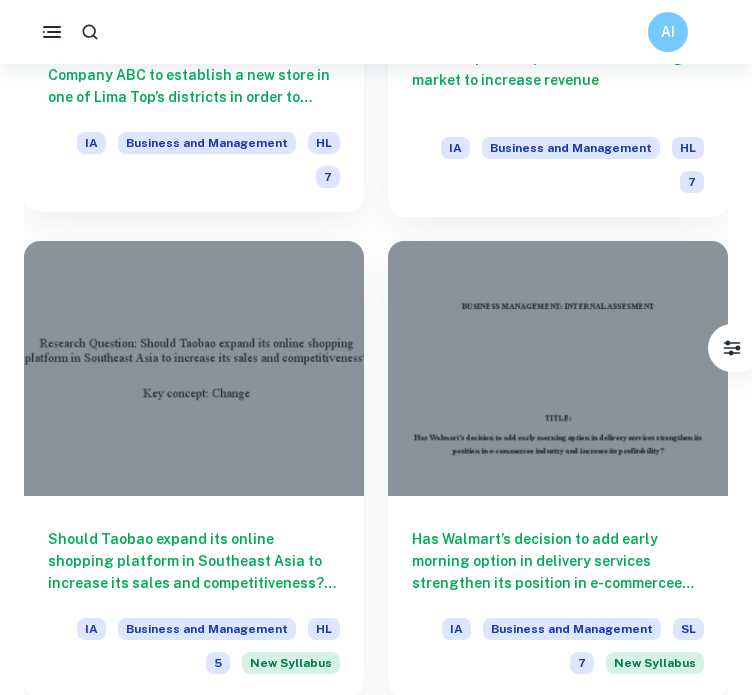 scroll, scrollTop: 2920, scrollLeft: 0, axis: vertical 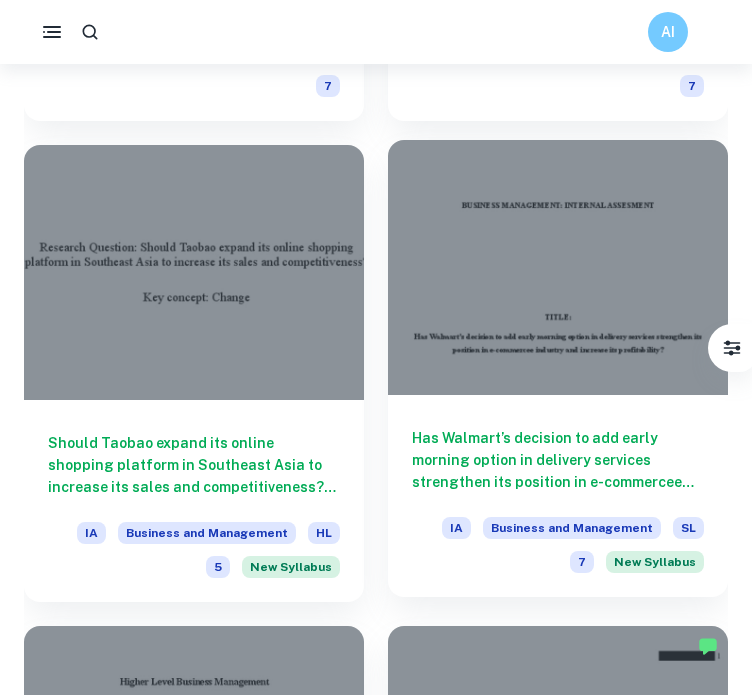 click on "Has Walmart’s decision to add early morning option in delivery services strengthen its position in e-commercee industry and increase its profitability?" at bounding box center (558, 460) 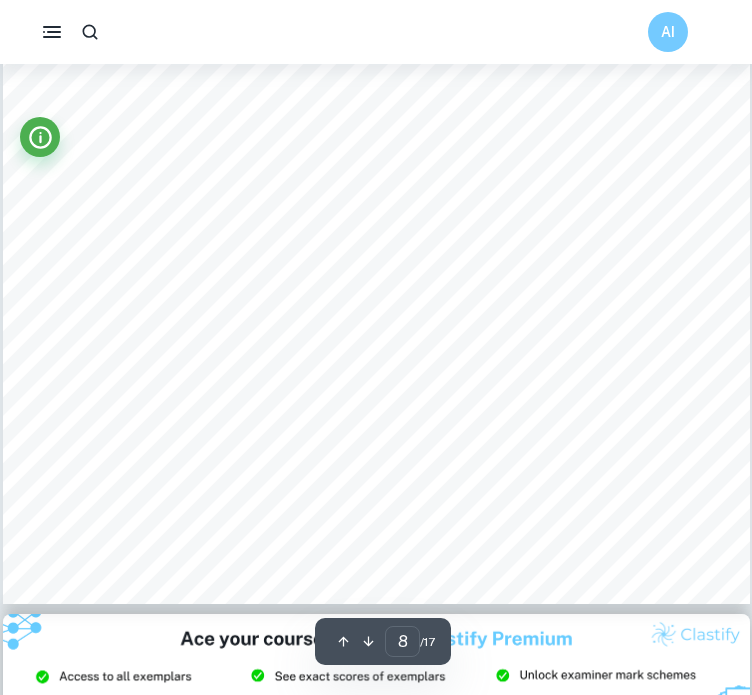 scroll, scrollTop: 7521, scrollLeft: 0, axis: vertical 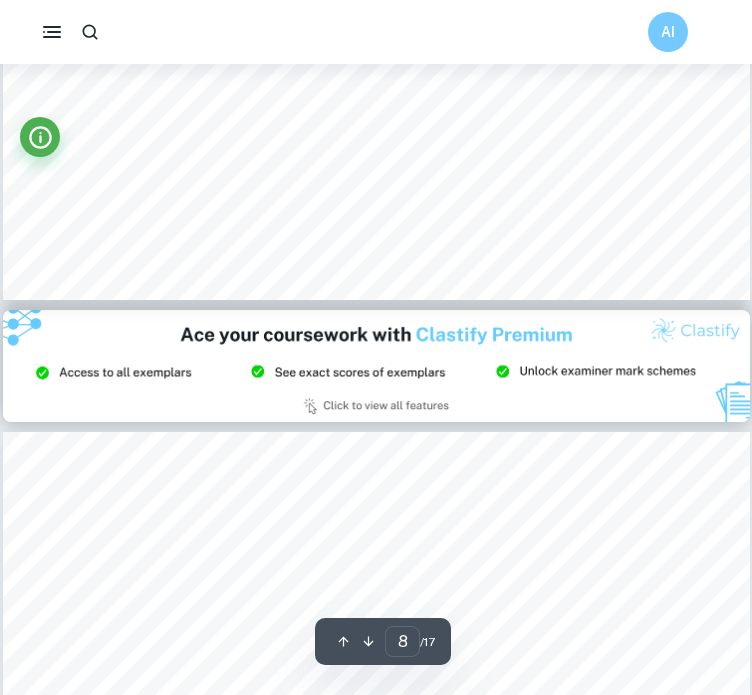 type on "9" 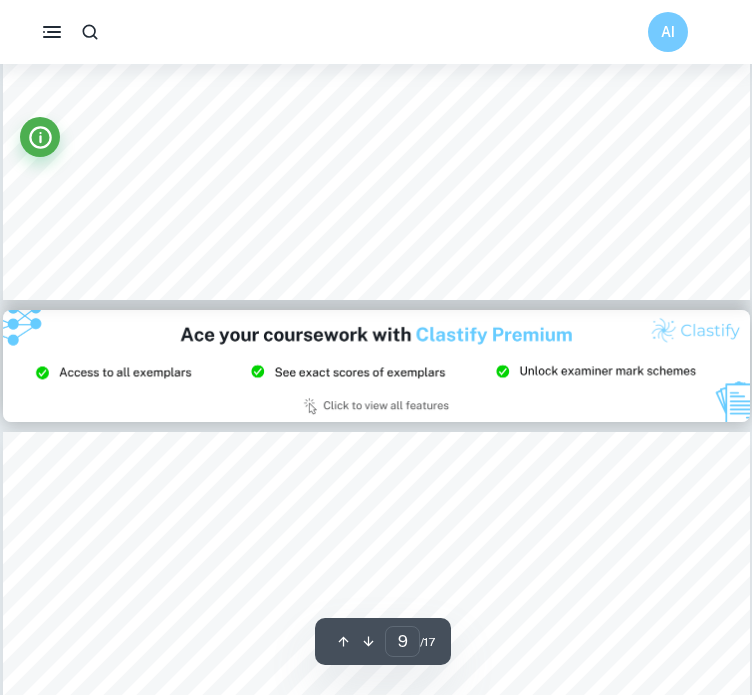 scroll, scrollTop: 8005, scrollLeft: 0, axis: vertical 